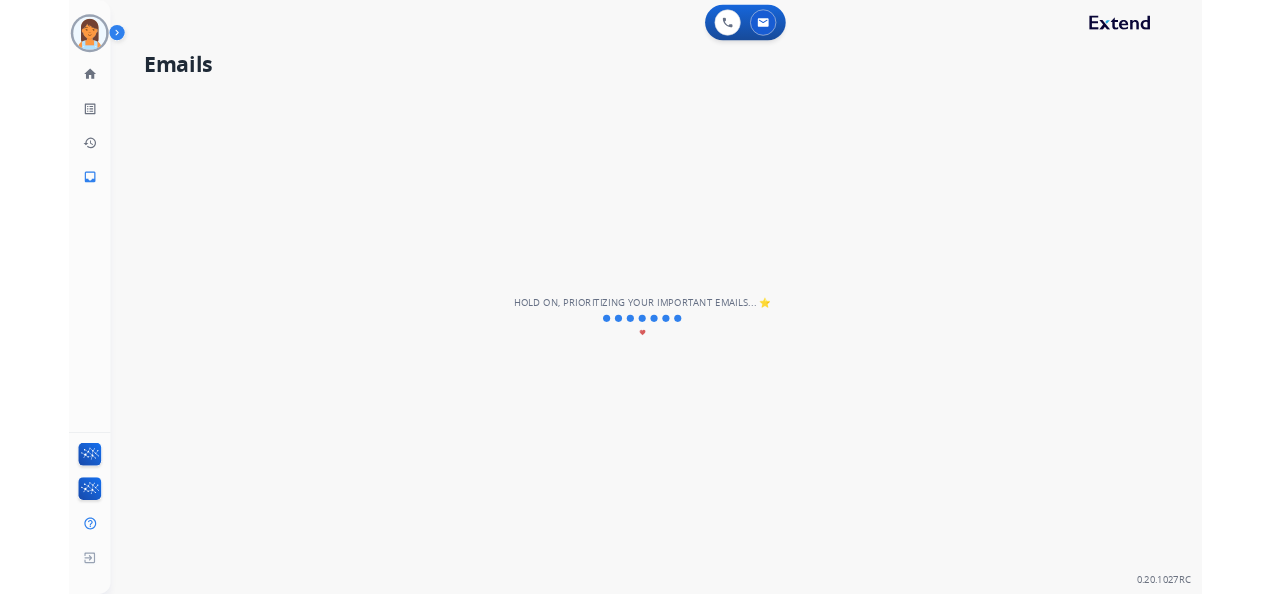 scroll, scrollTop: 0, scrollLeft: 0, axis: both 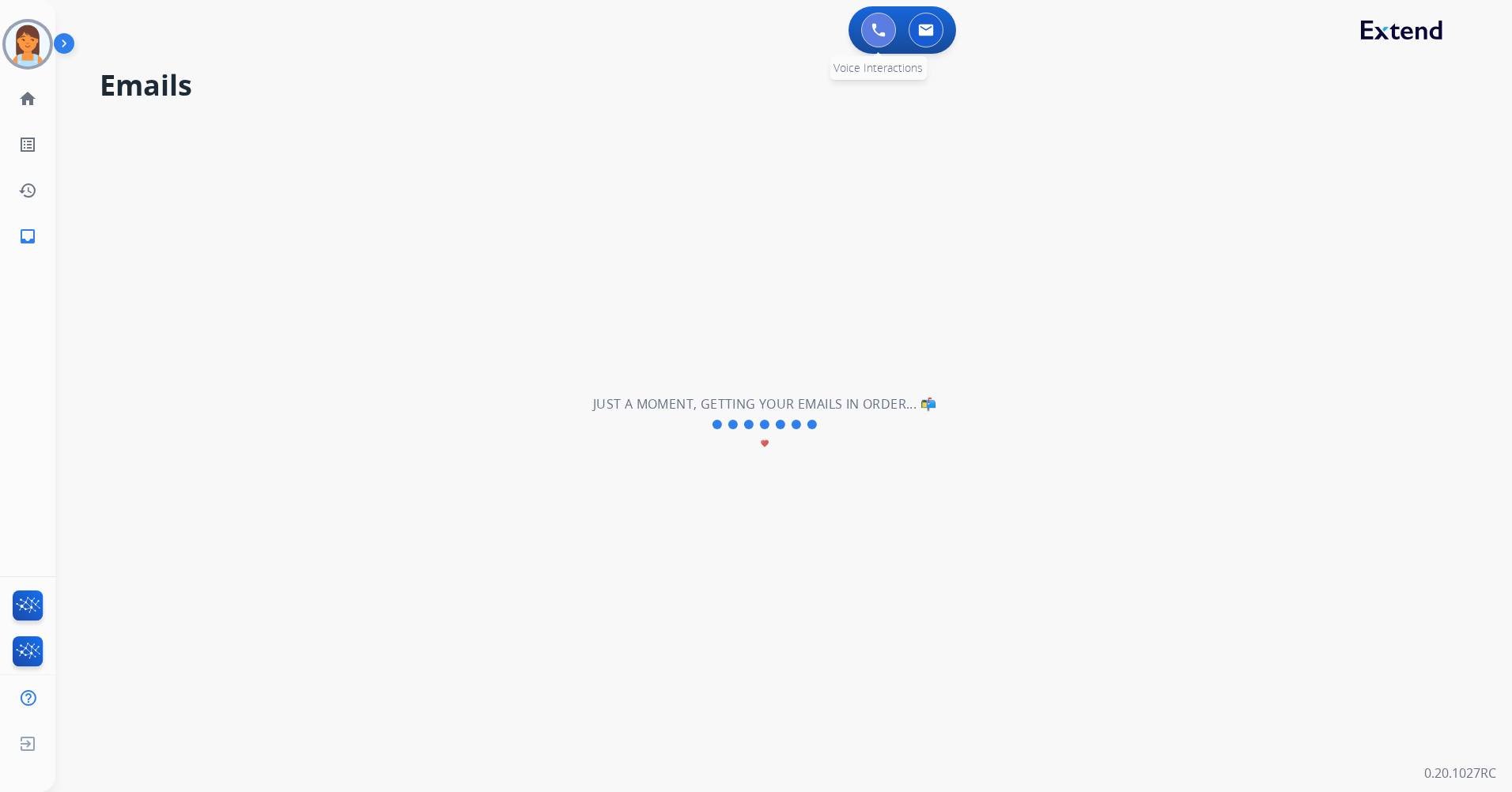 click at bounding box center (879, 30) 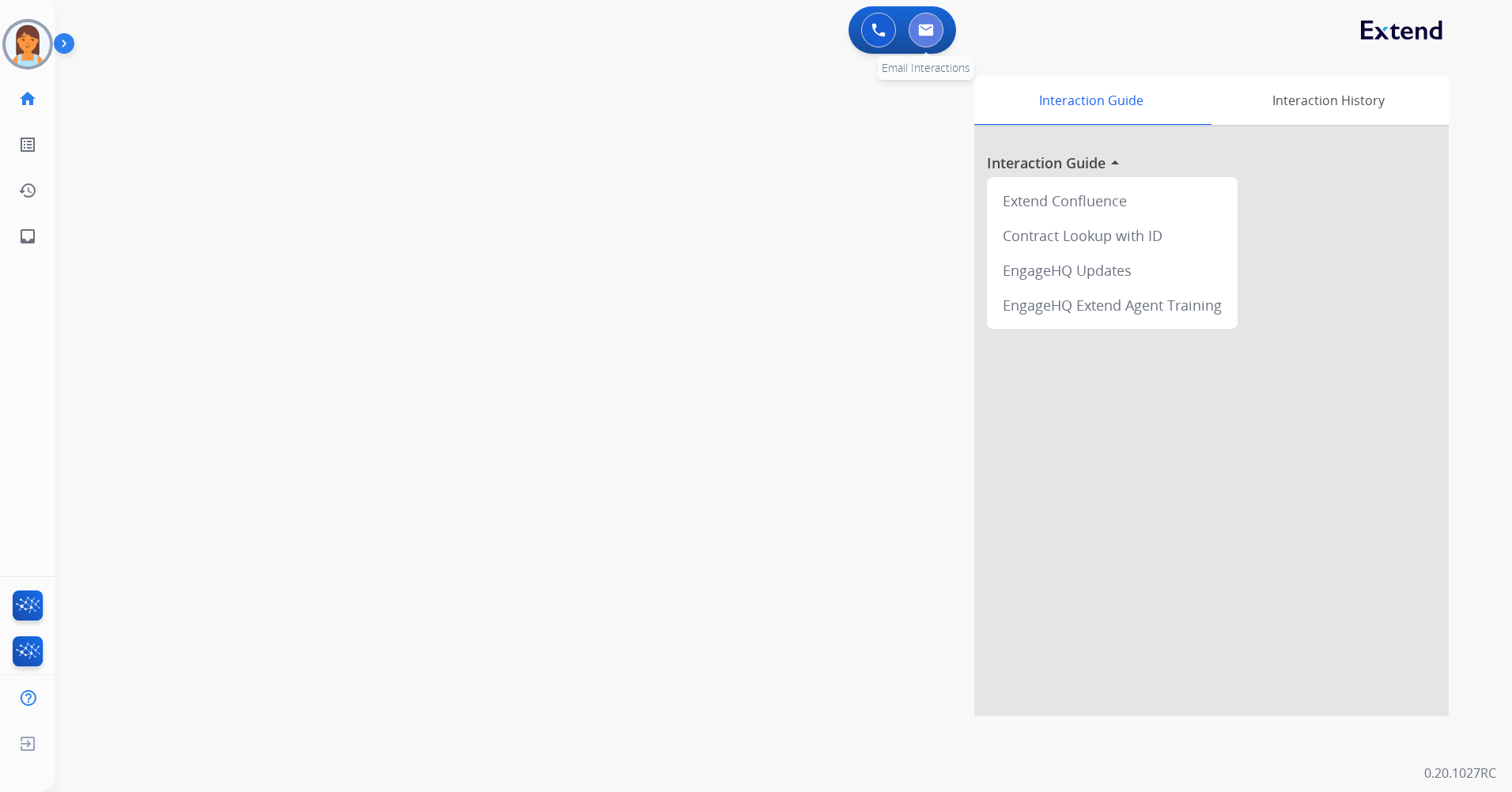 click at bounding box center (926, 30) 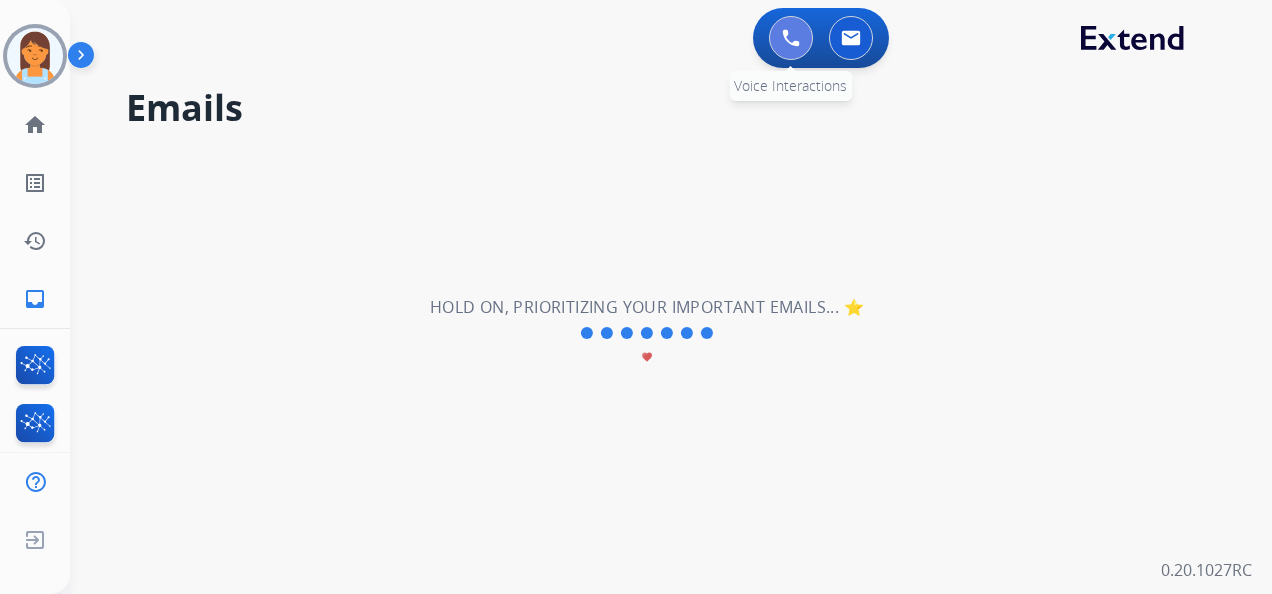 click at bounding box center [791, 38] 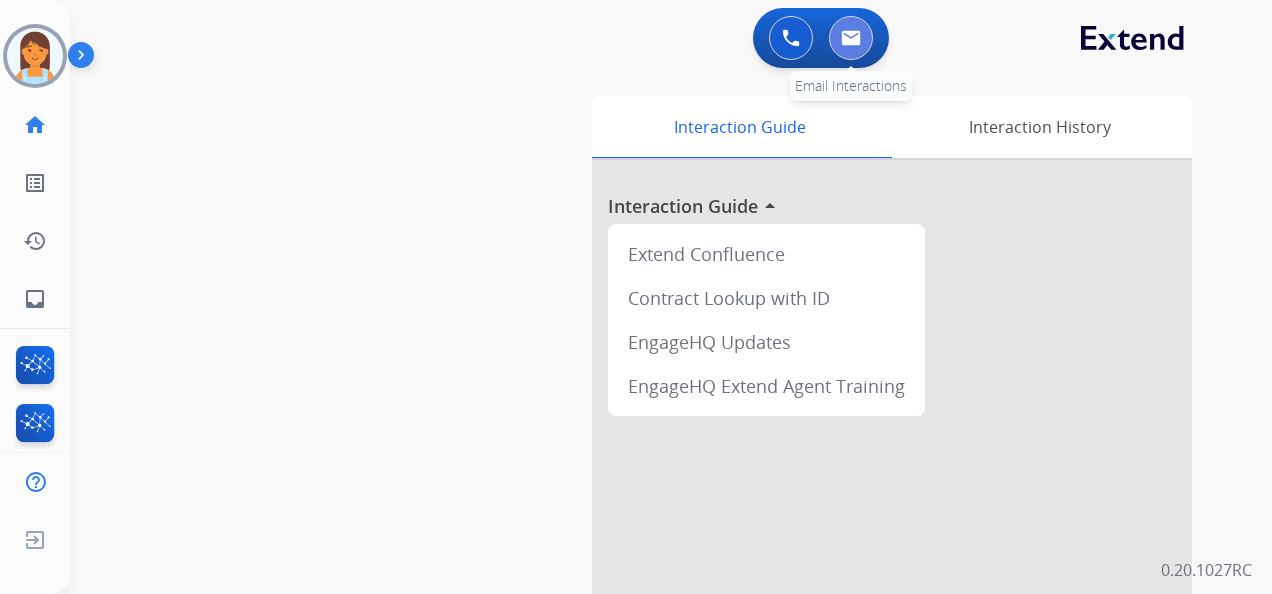 click at bounding box center (851, 38) 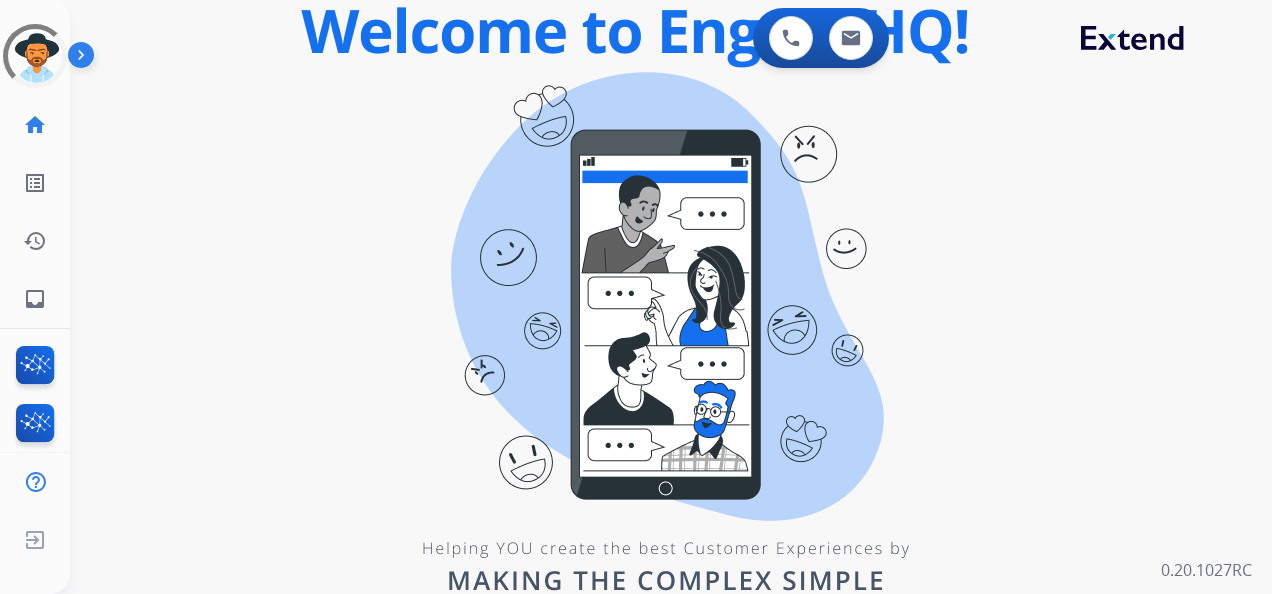 scroll, scrollTop: 0, scrollLeft: 0, axis: both 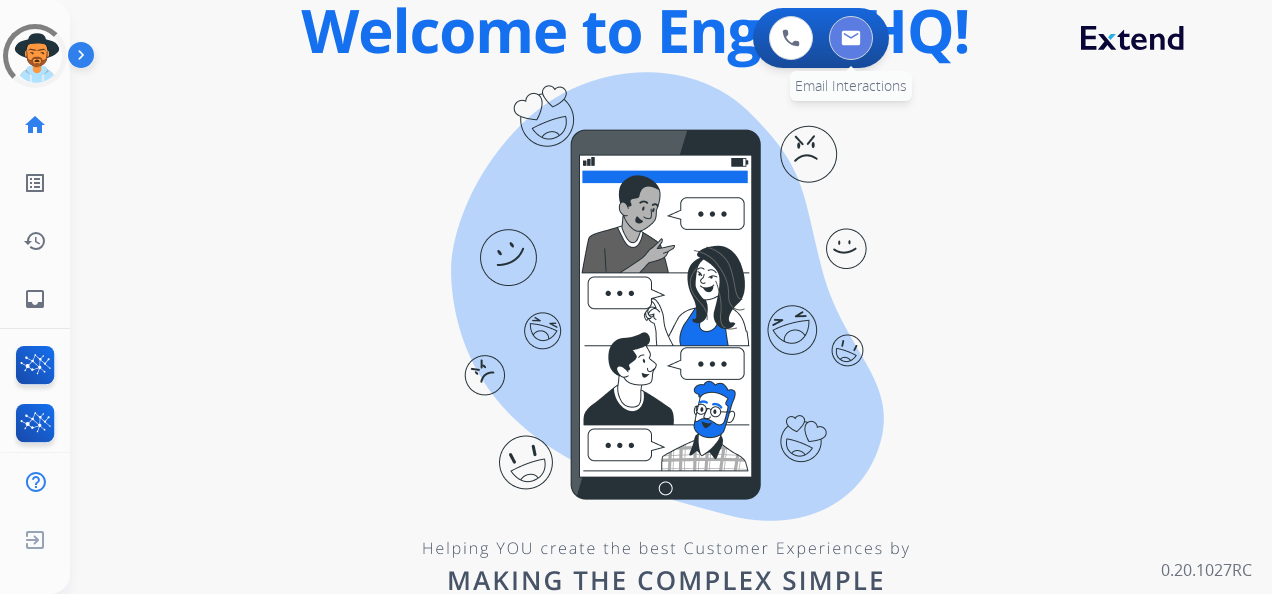 click at bounding box center (851, 38) 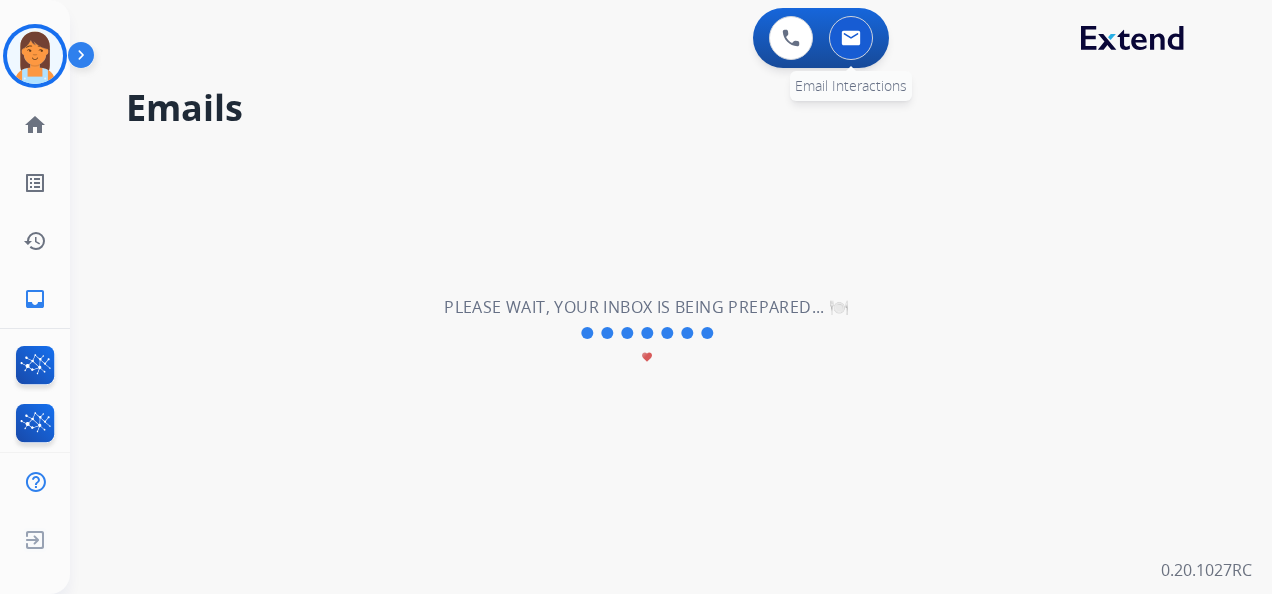 click at bounding box center (851, 38) 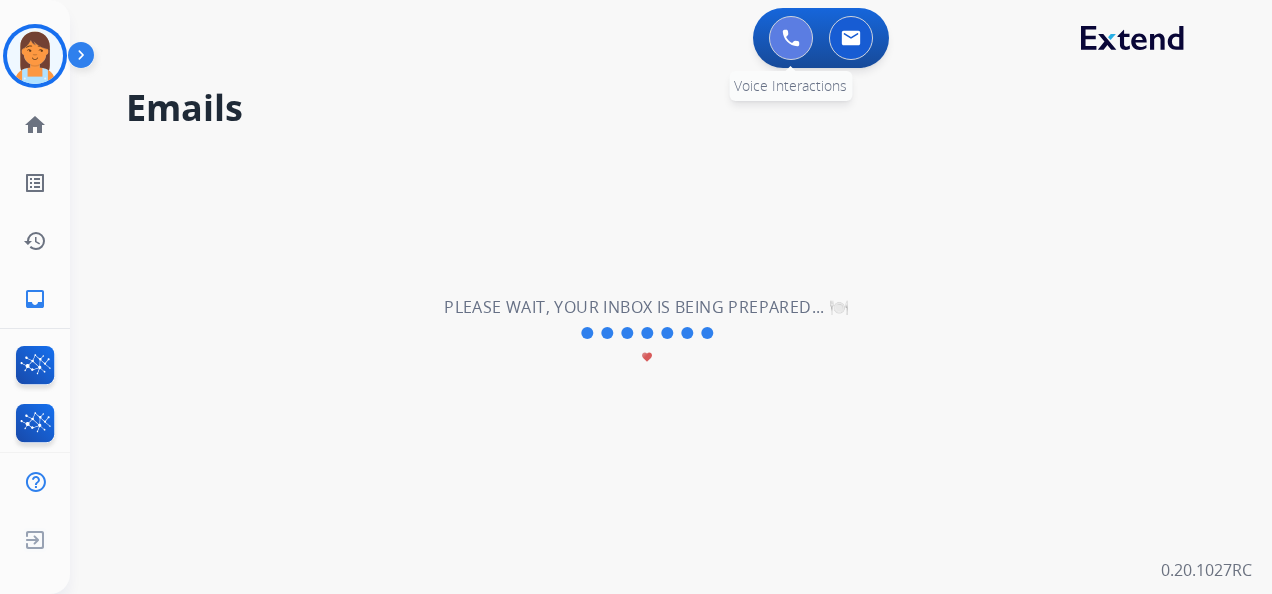 click at bounding box center [791, 38] 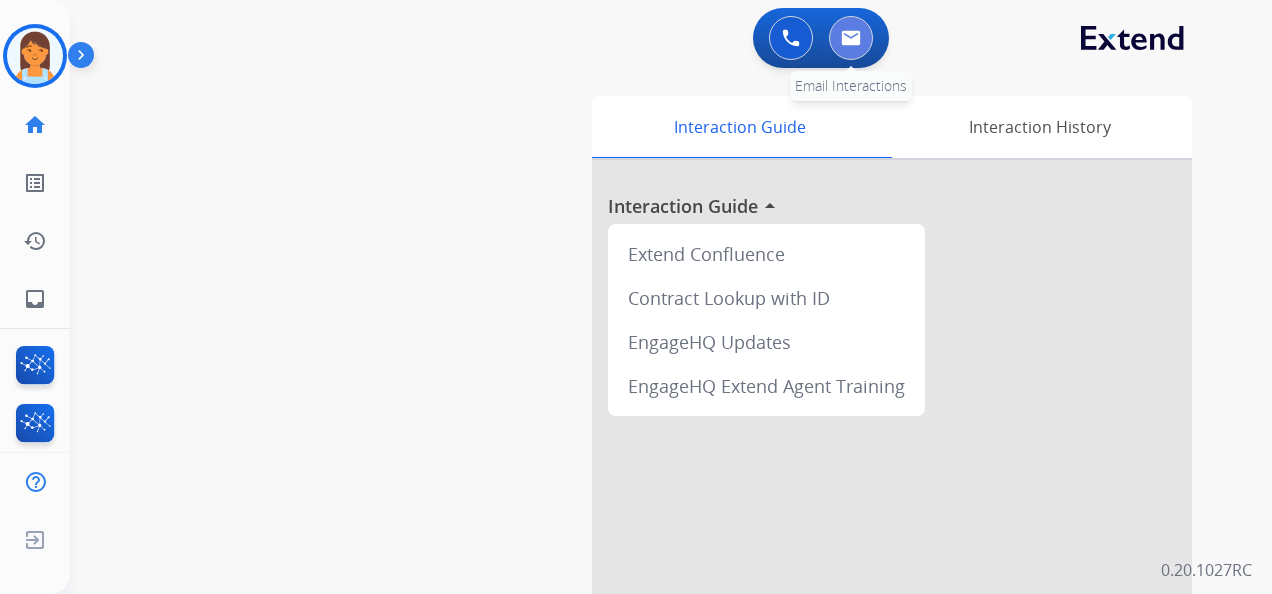 click at bounding box center (851, 38) 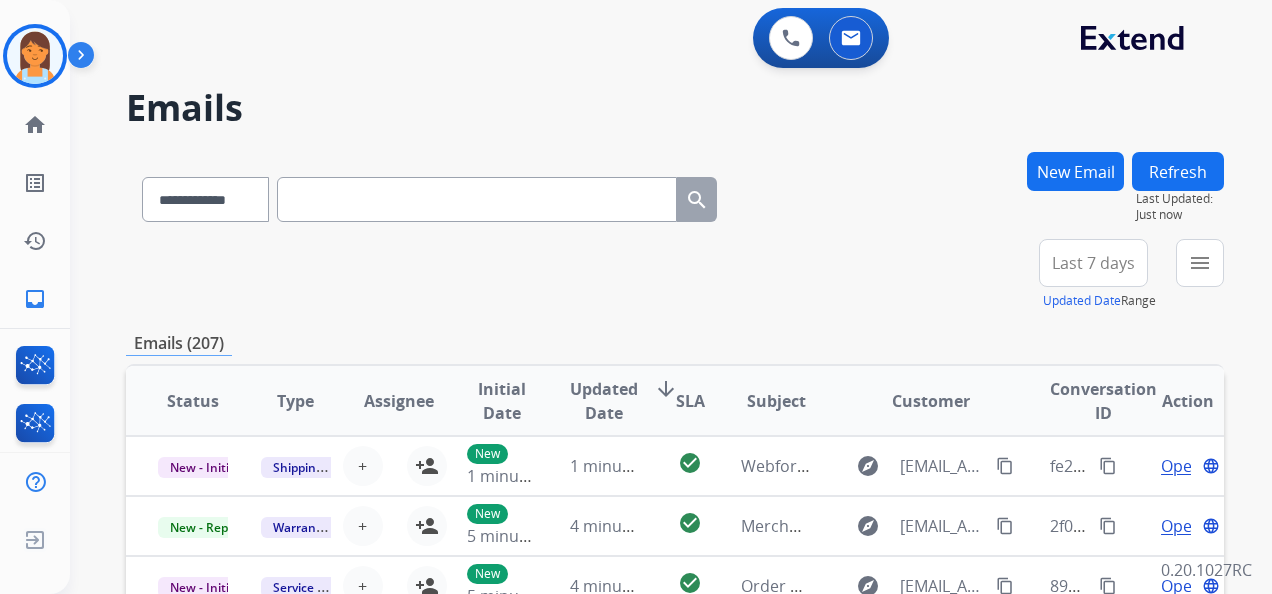 click on "Last 7 days" at bounding box center [1093, 263] 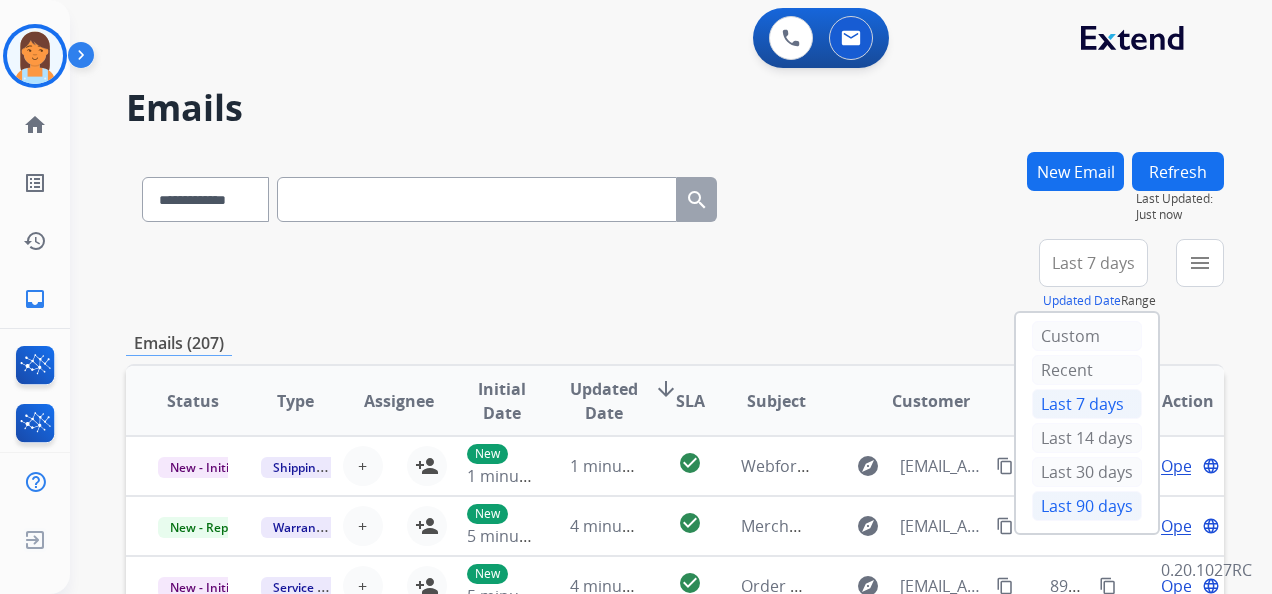 click on "Last 90 days" at bounding box center [1087, 506] 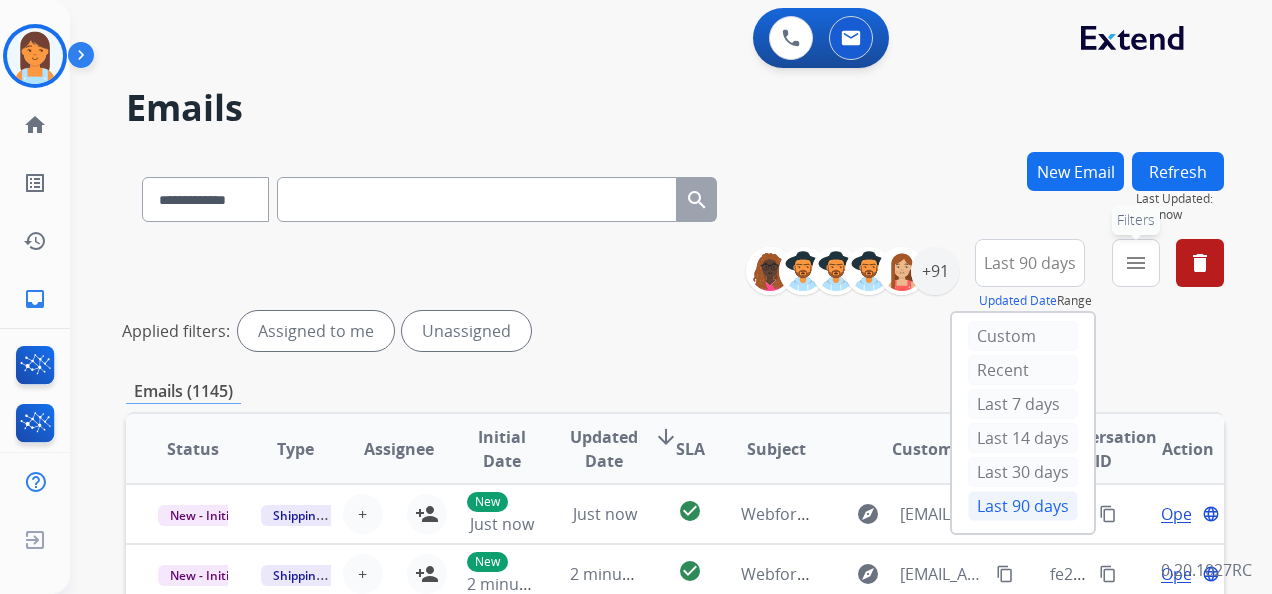 click on "menu" at bounding box center (1136, 263) 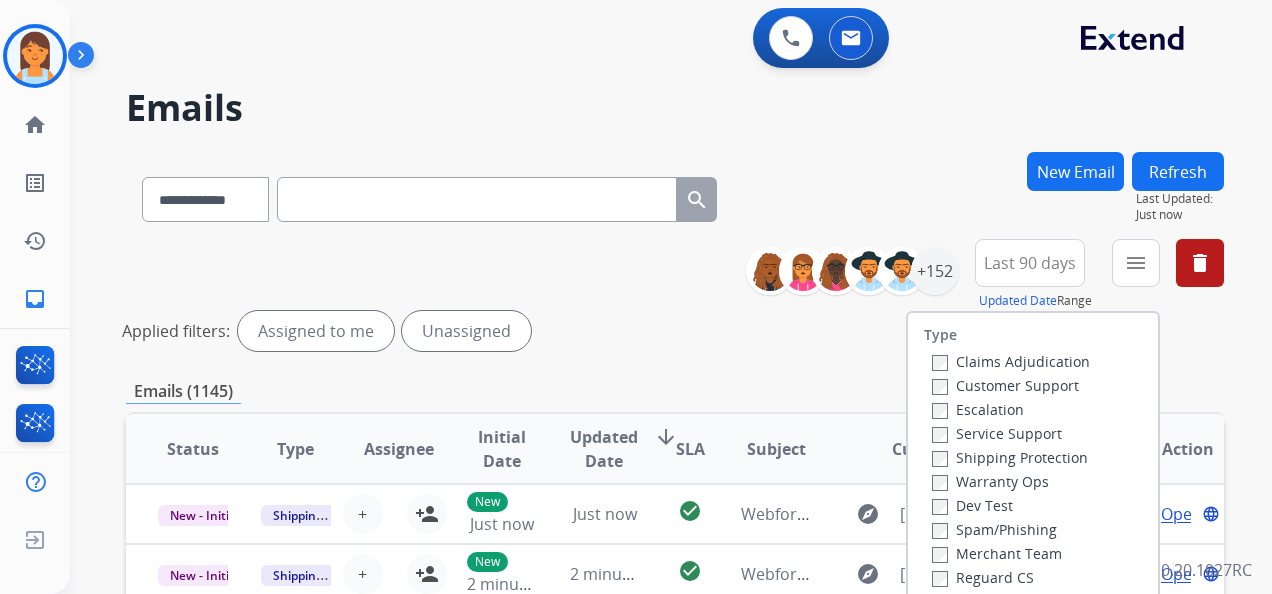 click on "Customer Support" at bounding box center (1005, 385) 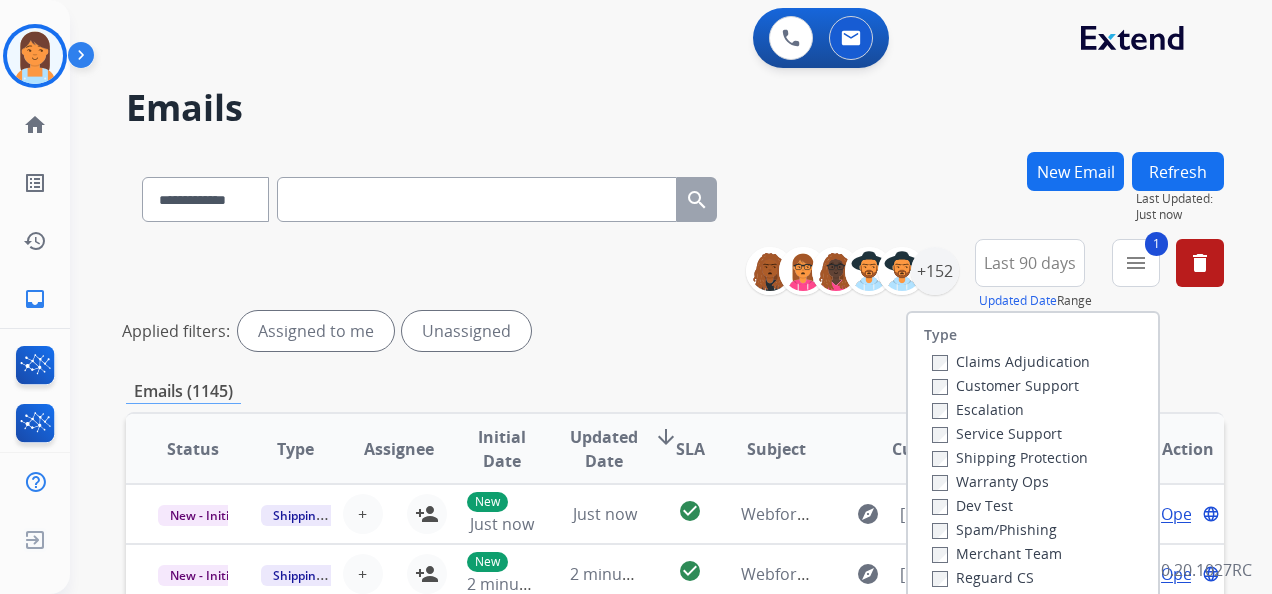 click on "Shipping Protection" at bounding box center (1010, 457) 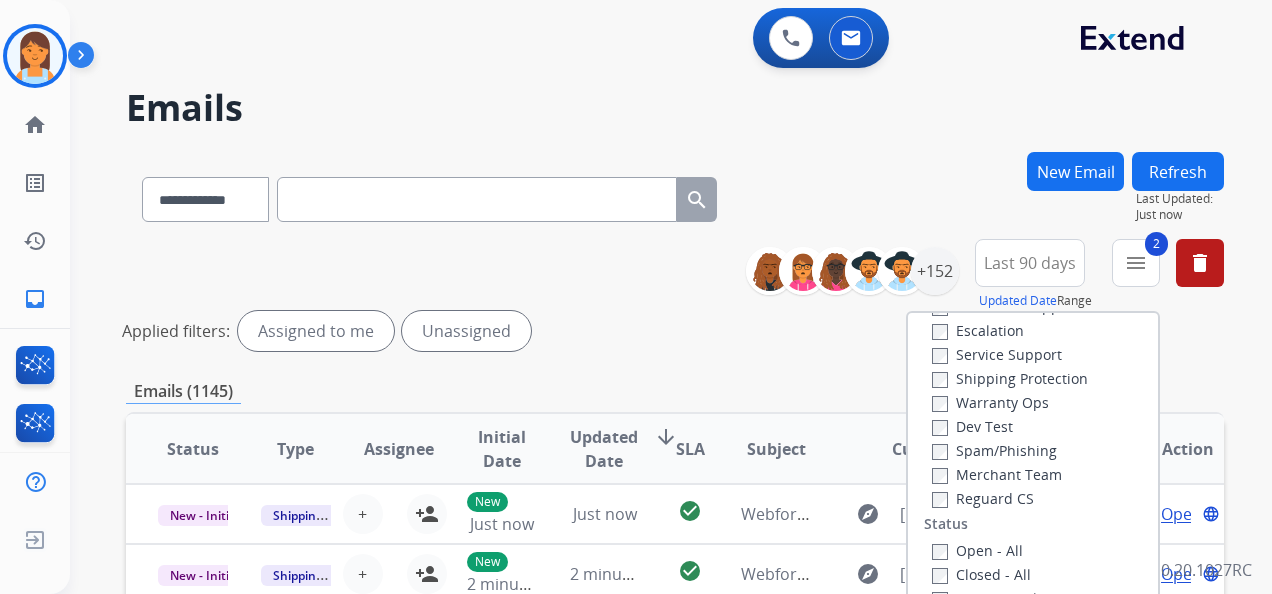 click on "Reguard CS" at bounding box center (983, 498) 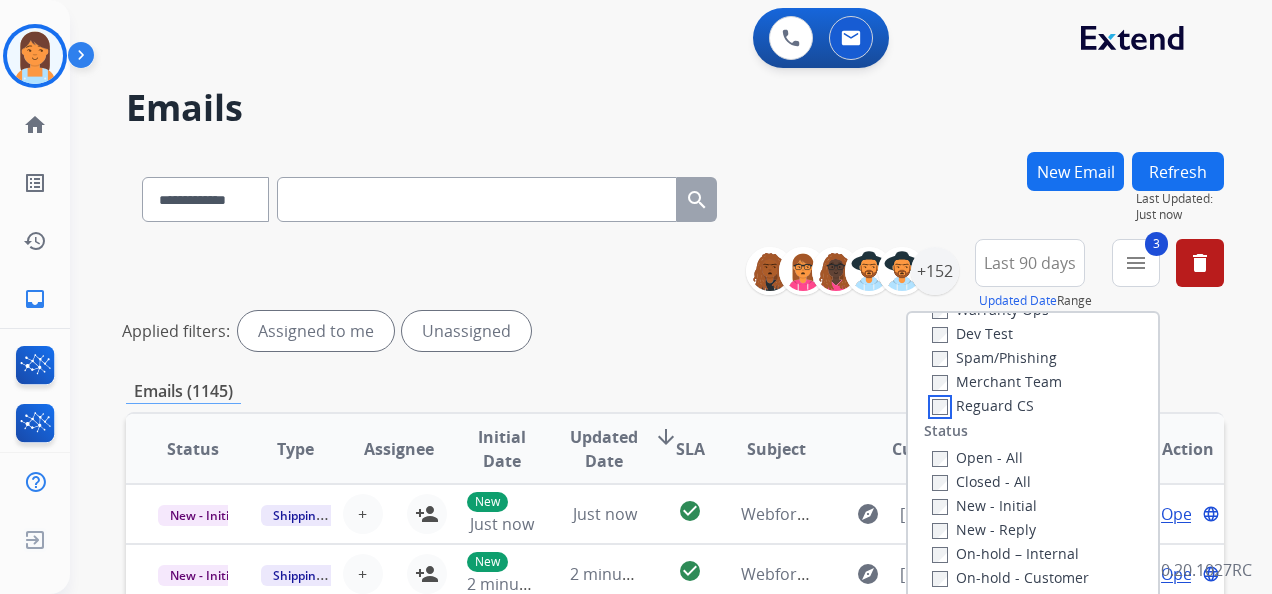 scroll, scrollTop: 200, scrollLeft: 0, axis: vertical 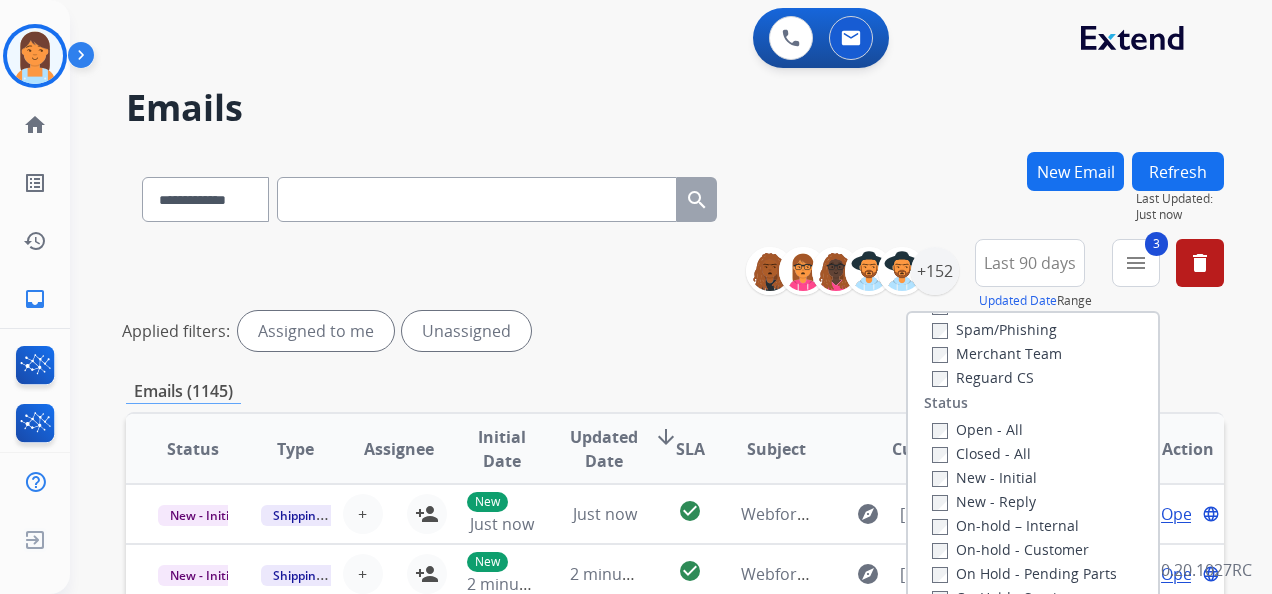drag, startPoint x: 991, startPoint y: 482, endPoint x: 984, endPoint y: 497, distance: 16.552946 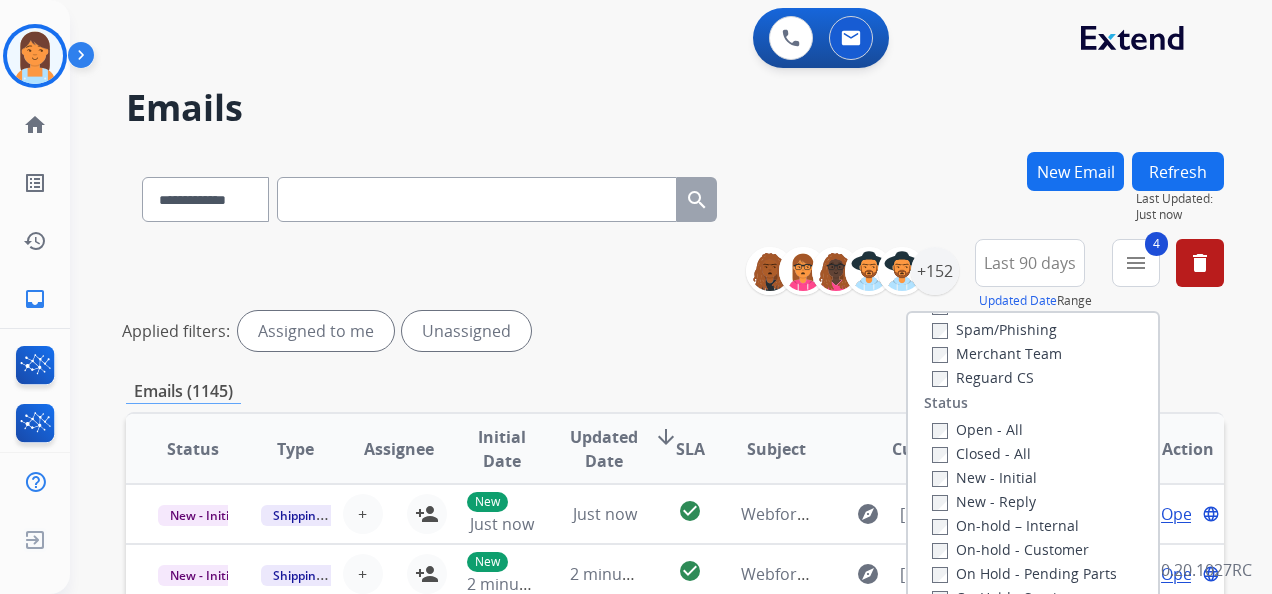 click on "New - Reply" at bounding box center [984, 501] 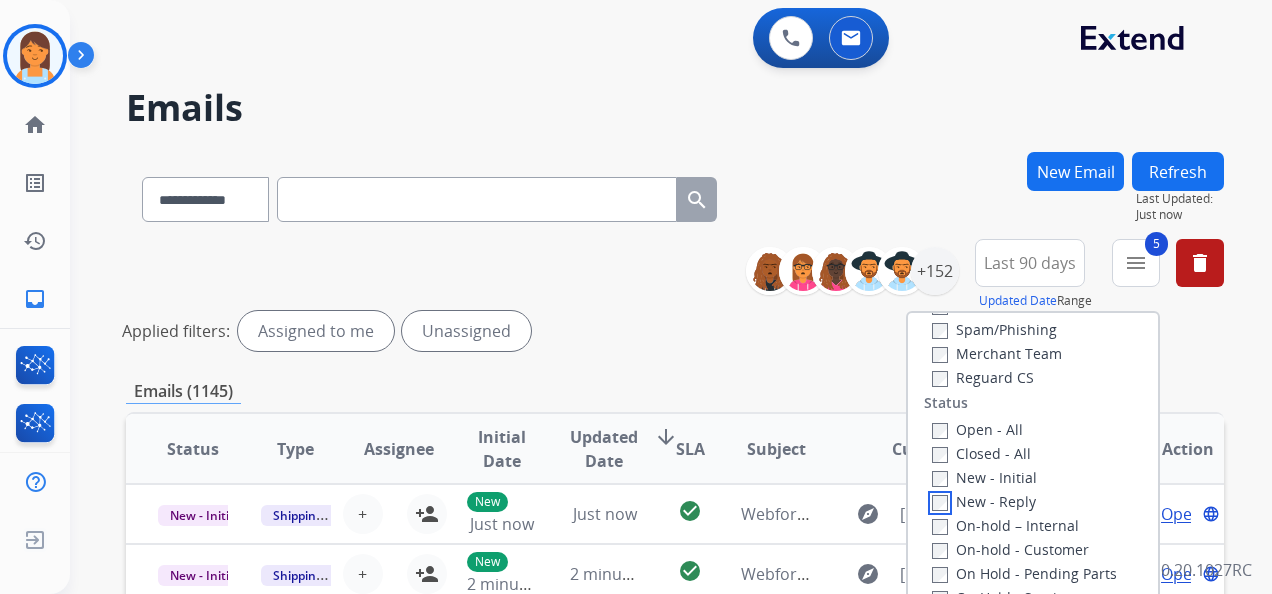 scroll, scrollTop: 528, scrollLeft: 0, axis: vertical 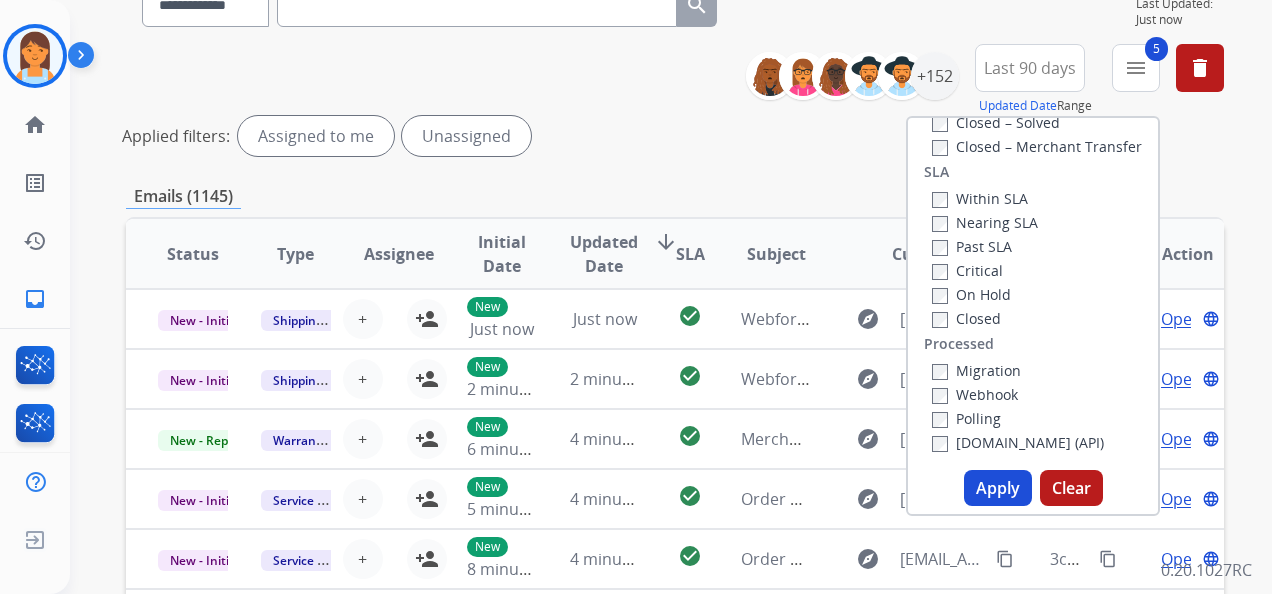 click on "Apply" at bounding box center [998, 488] 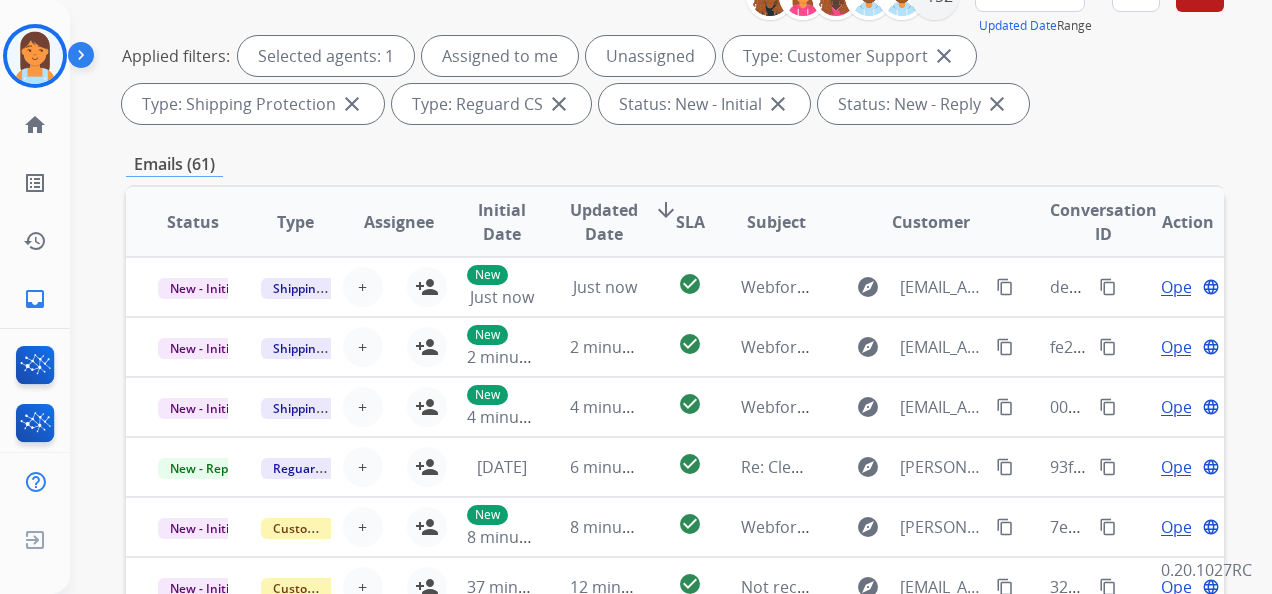 scroll, scrollTop: 315, scrollLeft: 0, axis: vertical 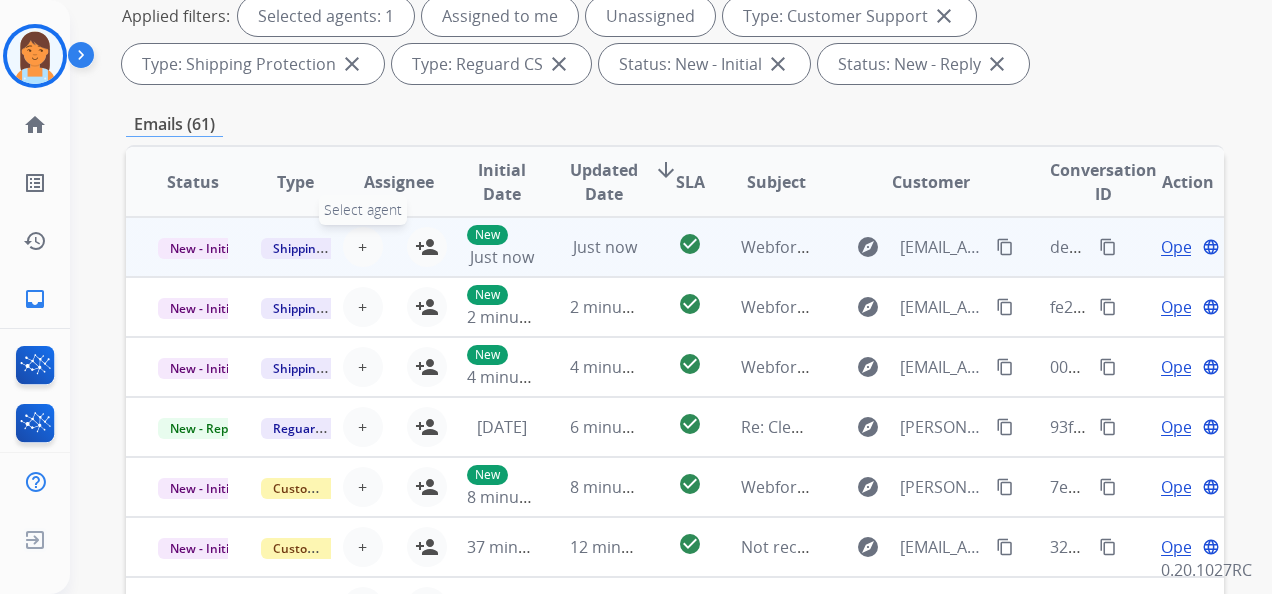 click on "+ Select agent" at bounding box center [363, 247] 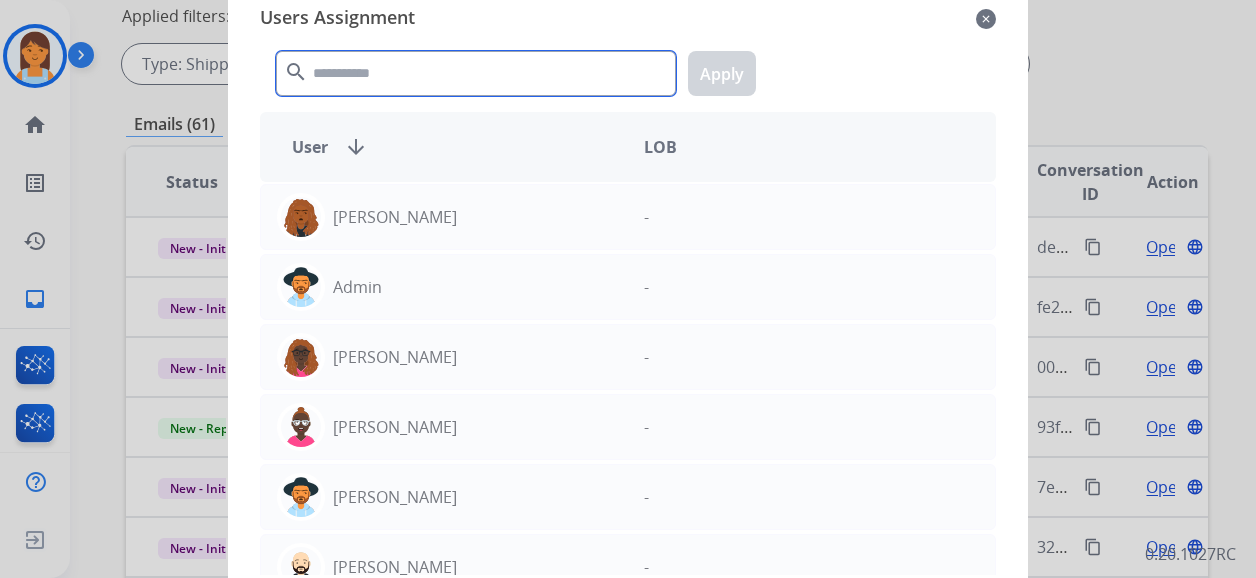 click 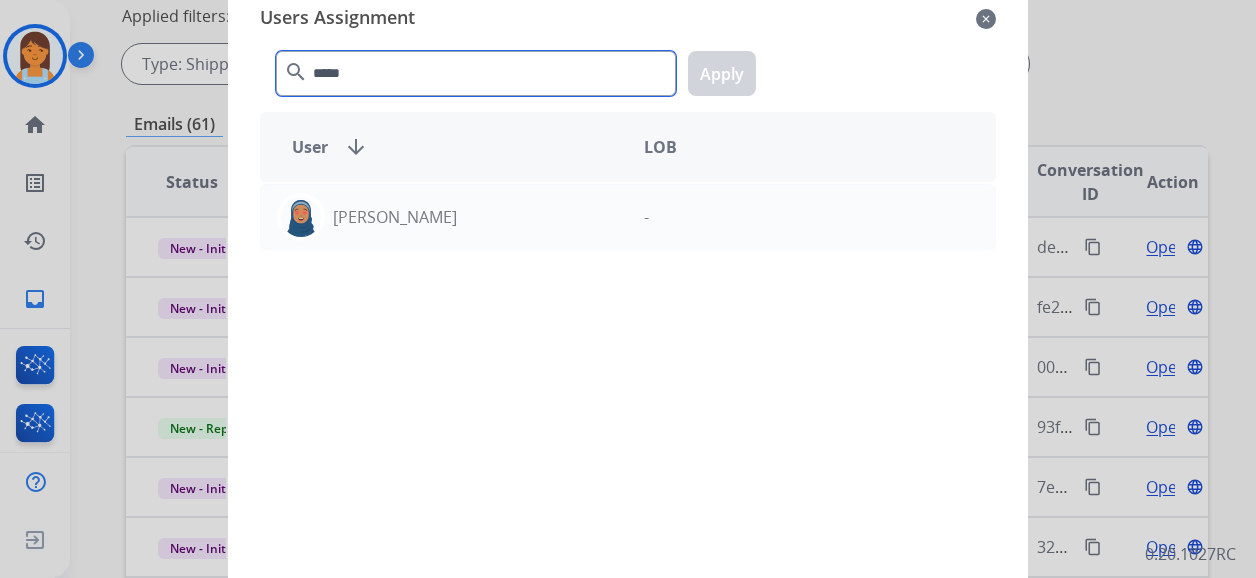 drag, startPoint x: 426, startPoint y: 78, endPoint x: 285, endPoint y: 74, distance: 141.05673 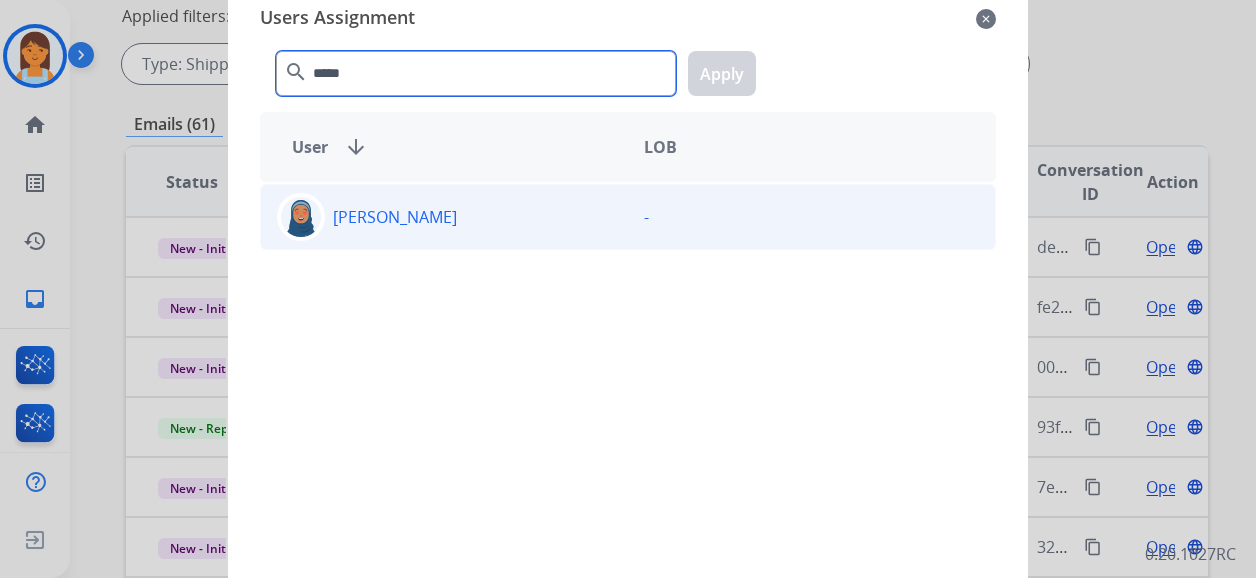 type on "*****" 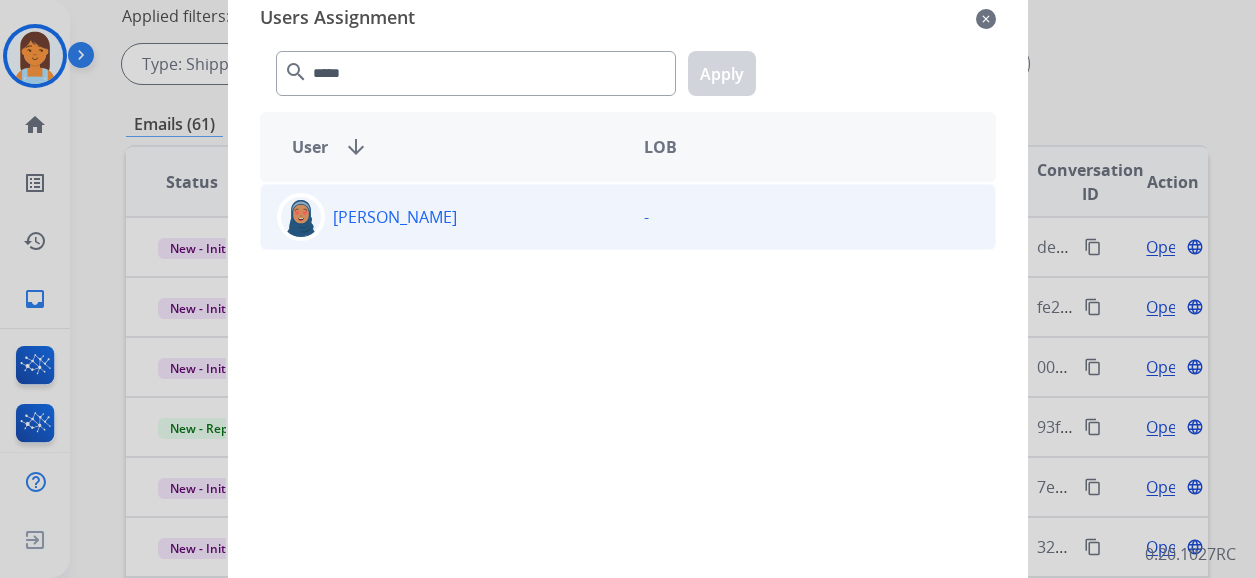 click on "Chiffani  Nicholson" 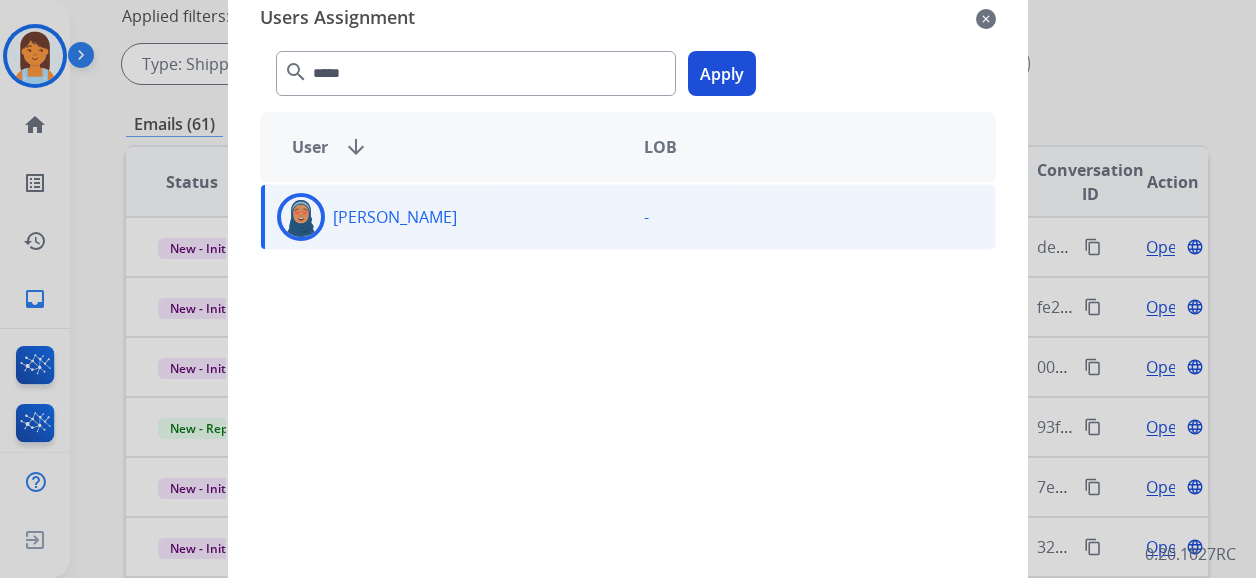 click on "Apply" 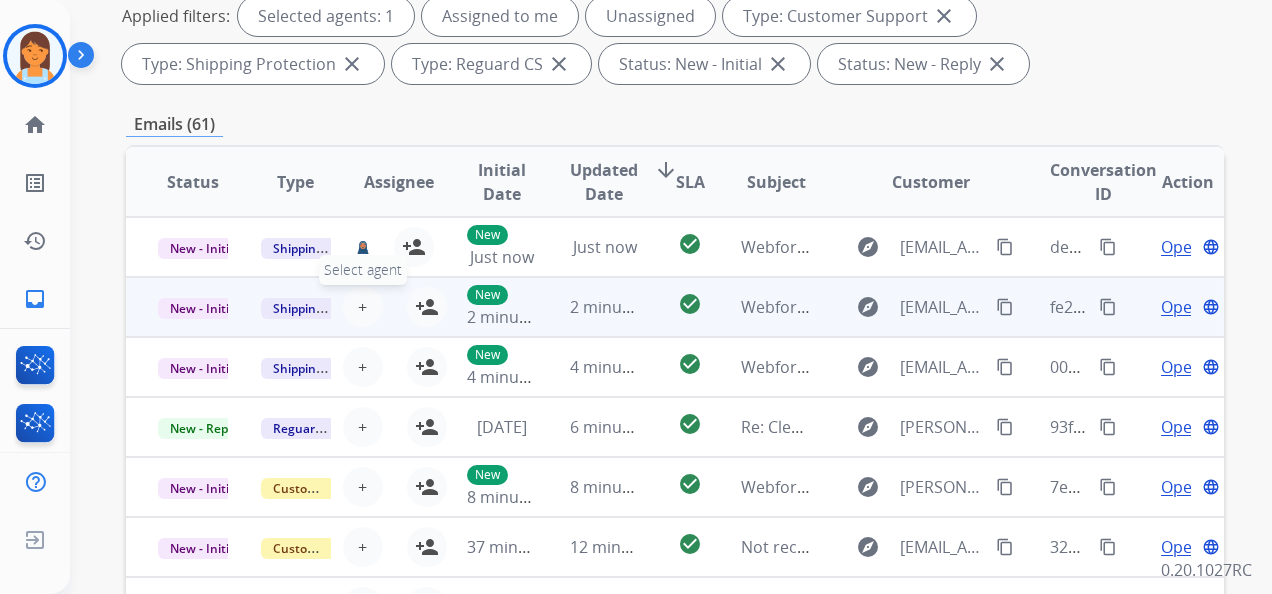 click on "+" at bounding box center (362, 307) 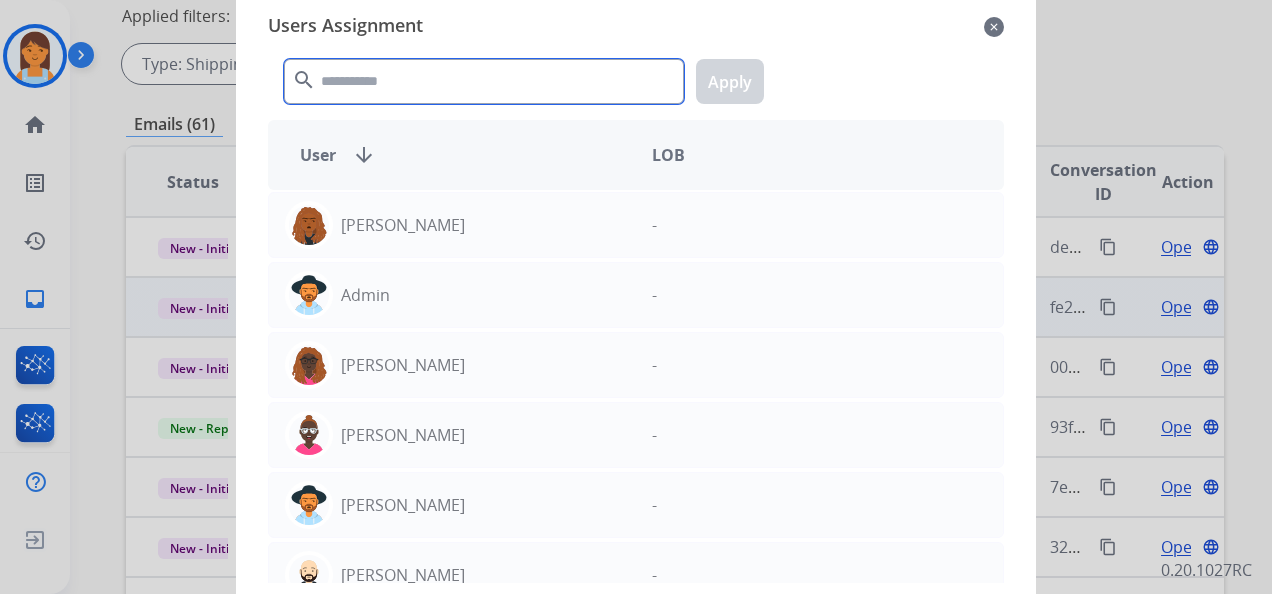 click 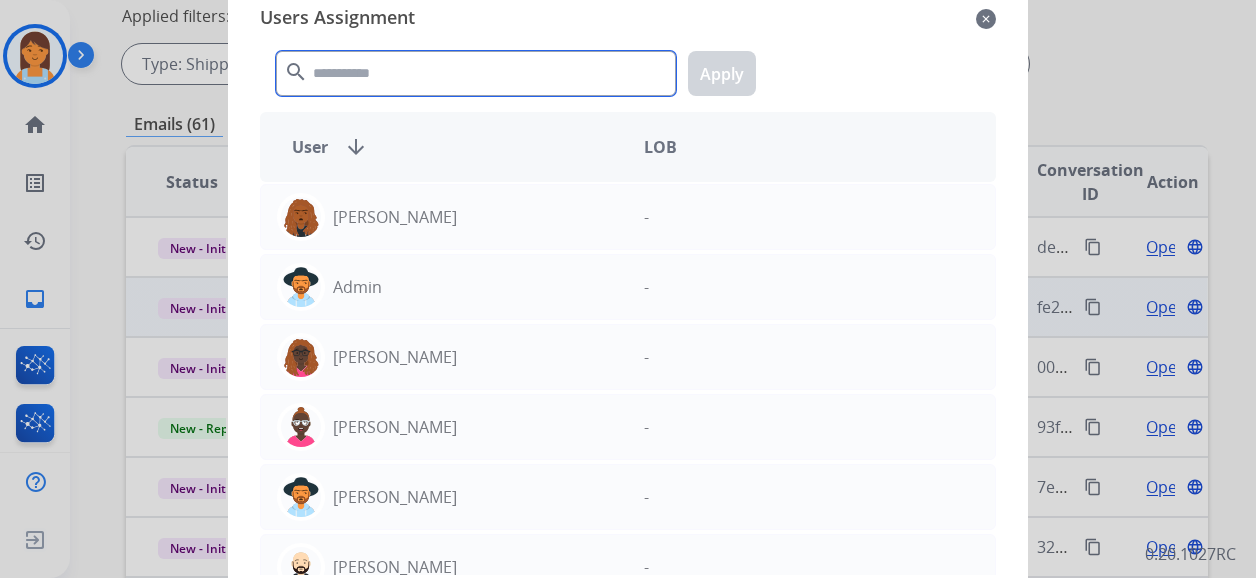 paste on "*****" 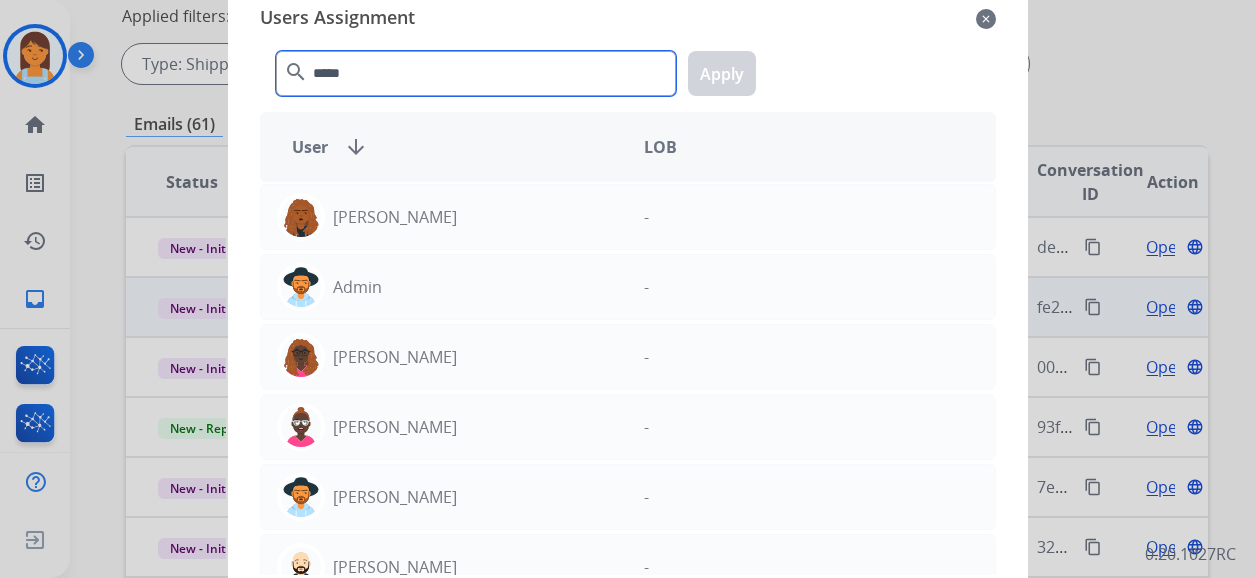 type on "*****" 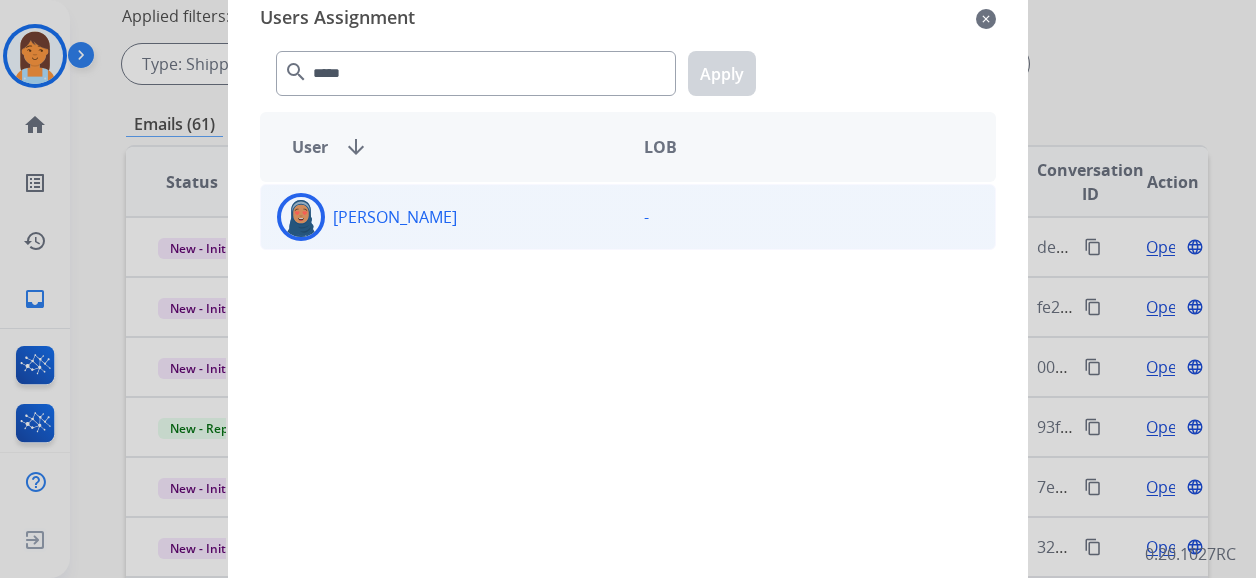 click on "Chiffani  Nicholson" 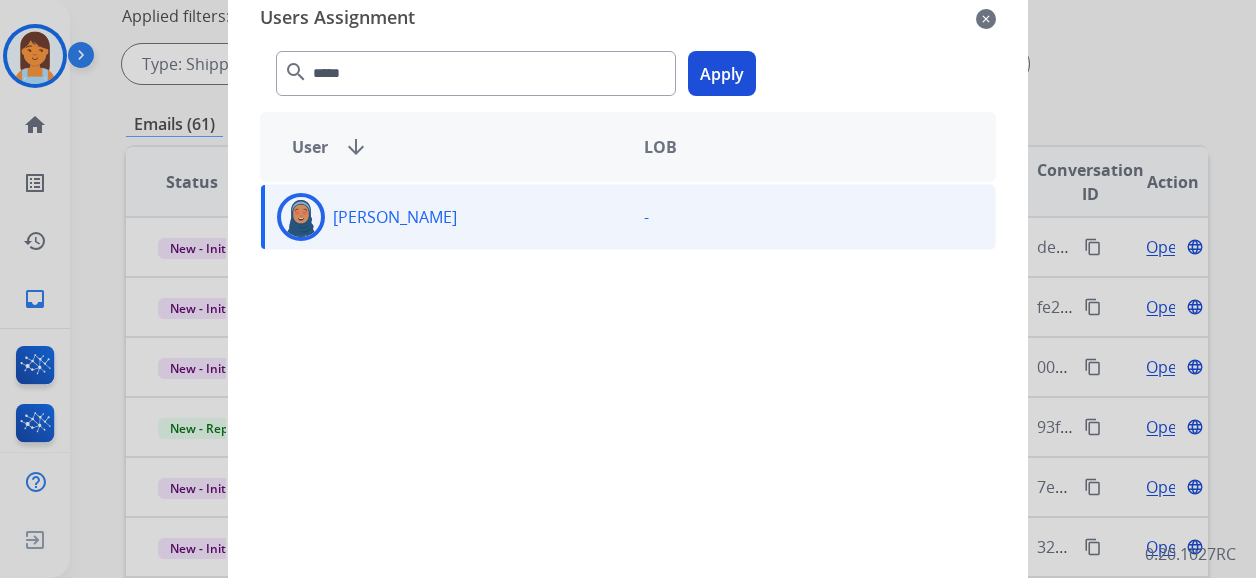 click on "Apply" 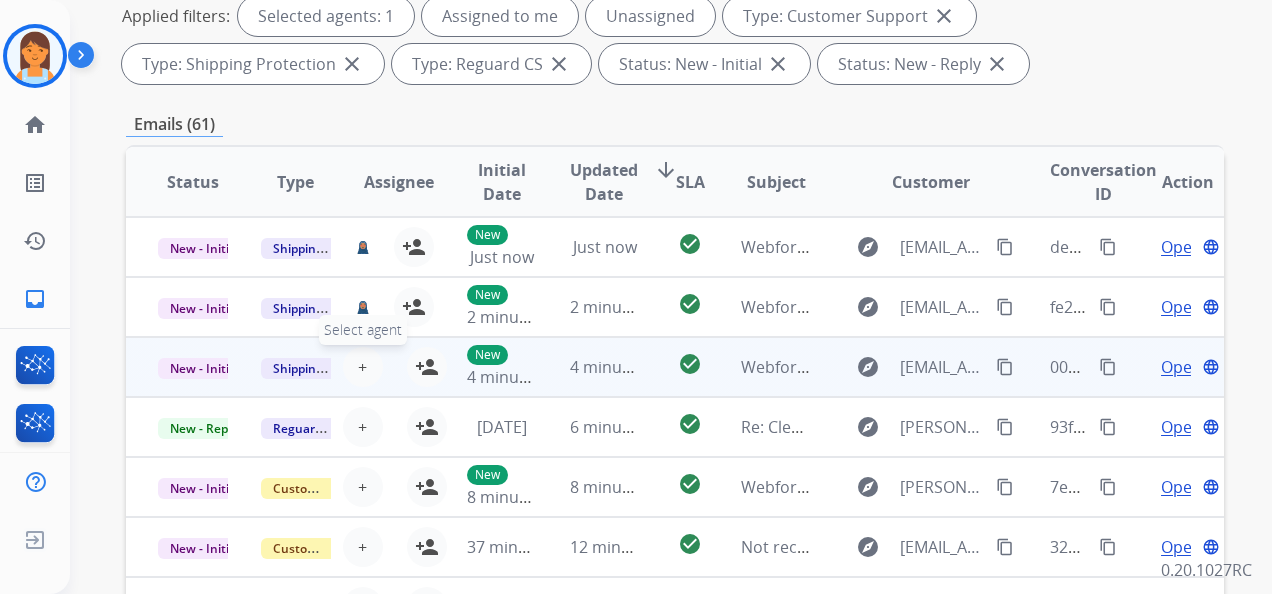 click on "+ Select agent" at bounding box center (363, 367) 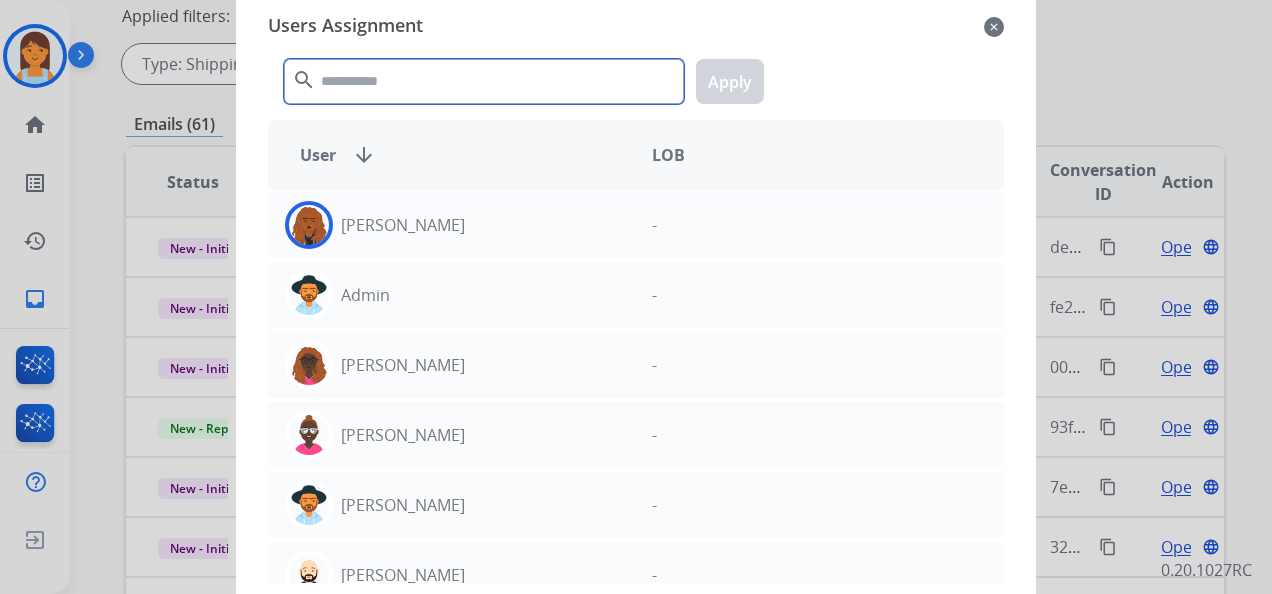 click 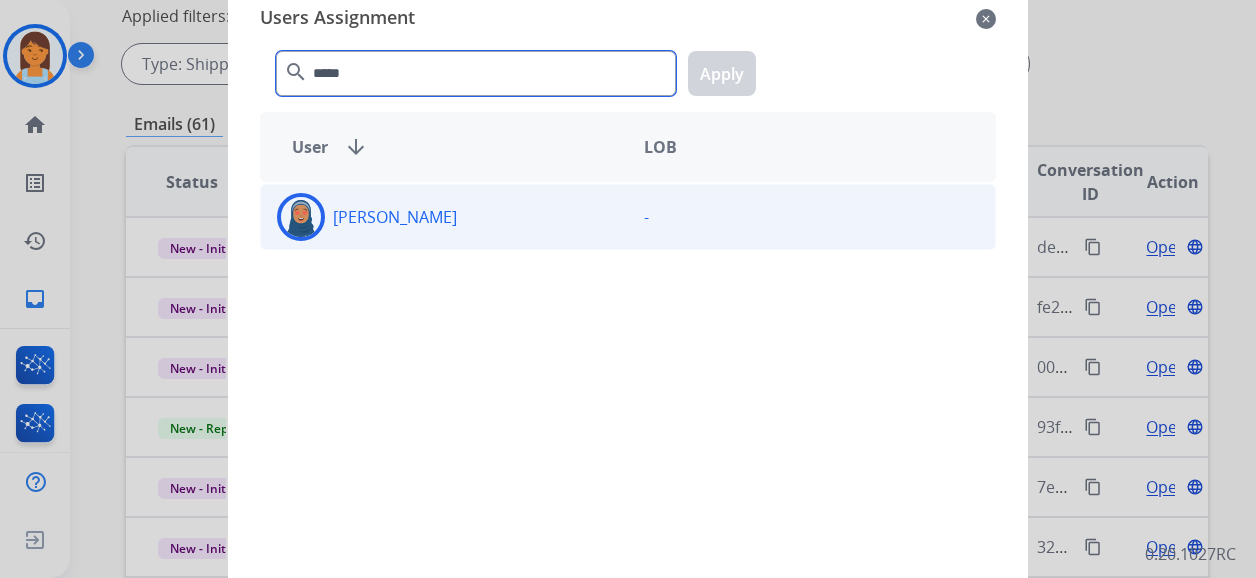 type on "*****" 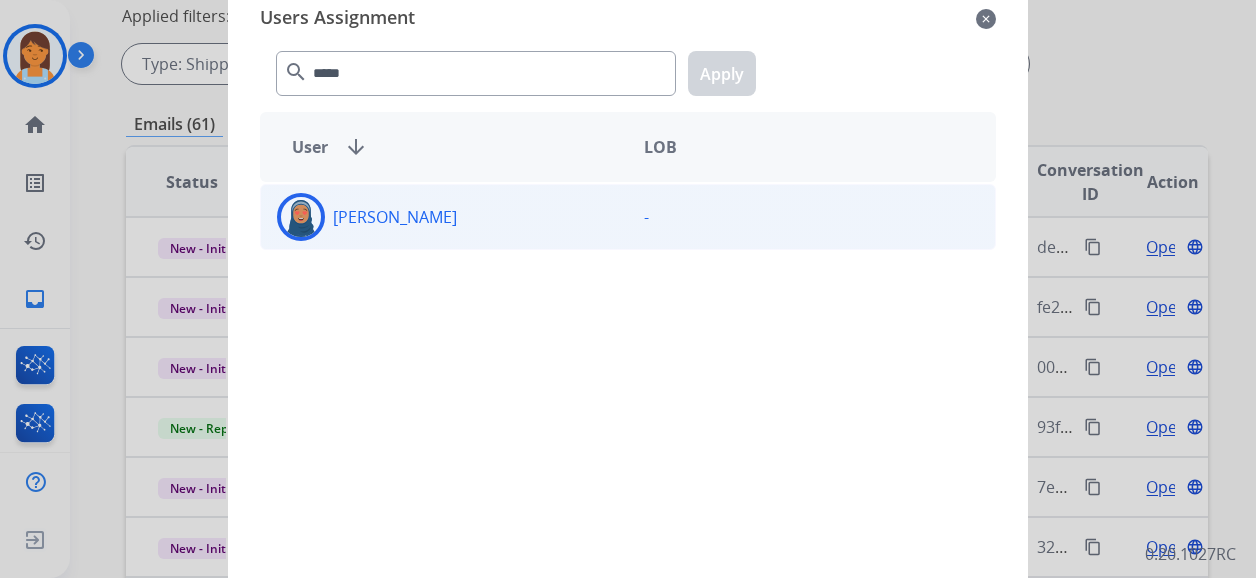 click on "Chiffani  Nicholson" 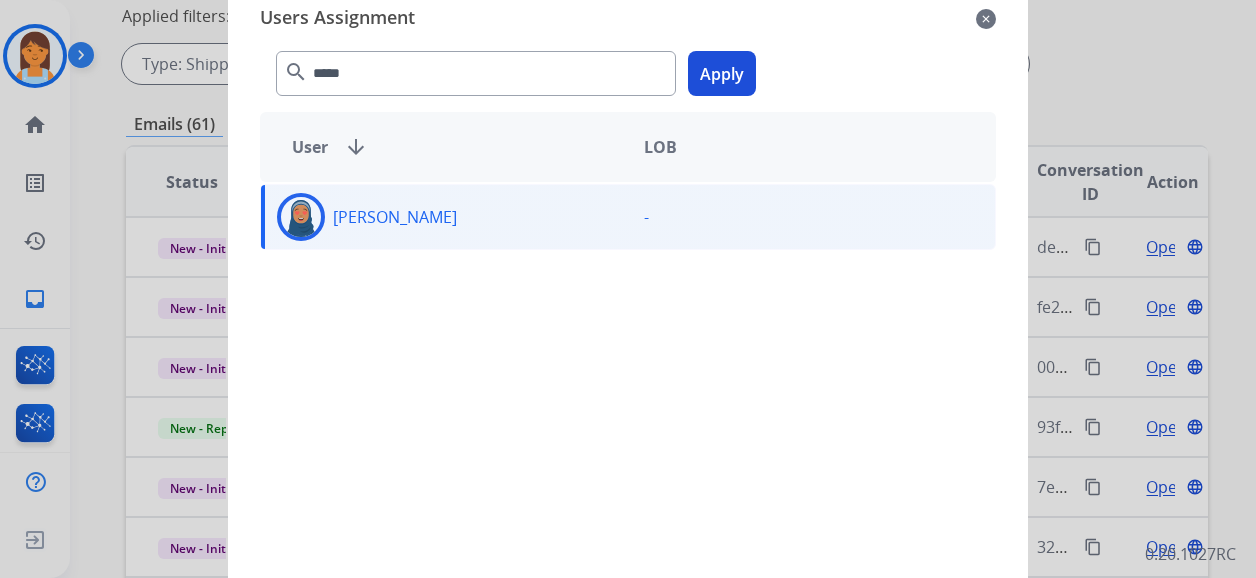 click on "Apply" 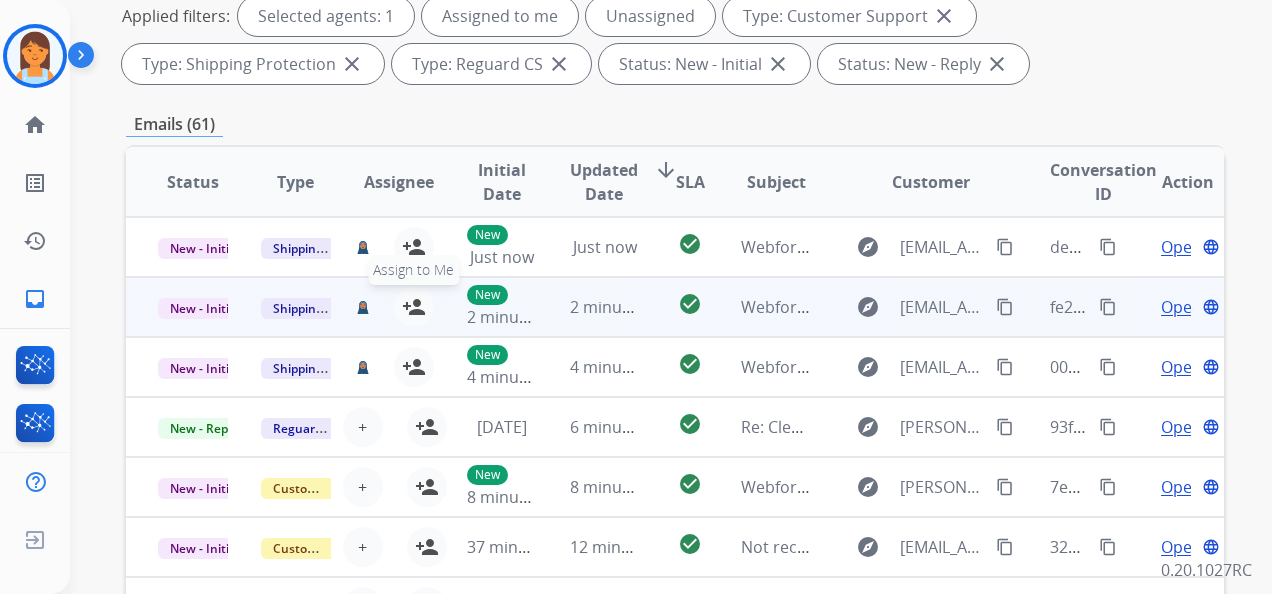 scroll, scrollTop: 2, scrollLeft: 0, axis: vertical 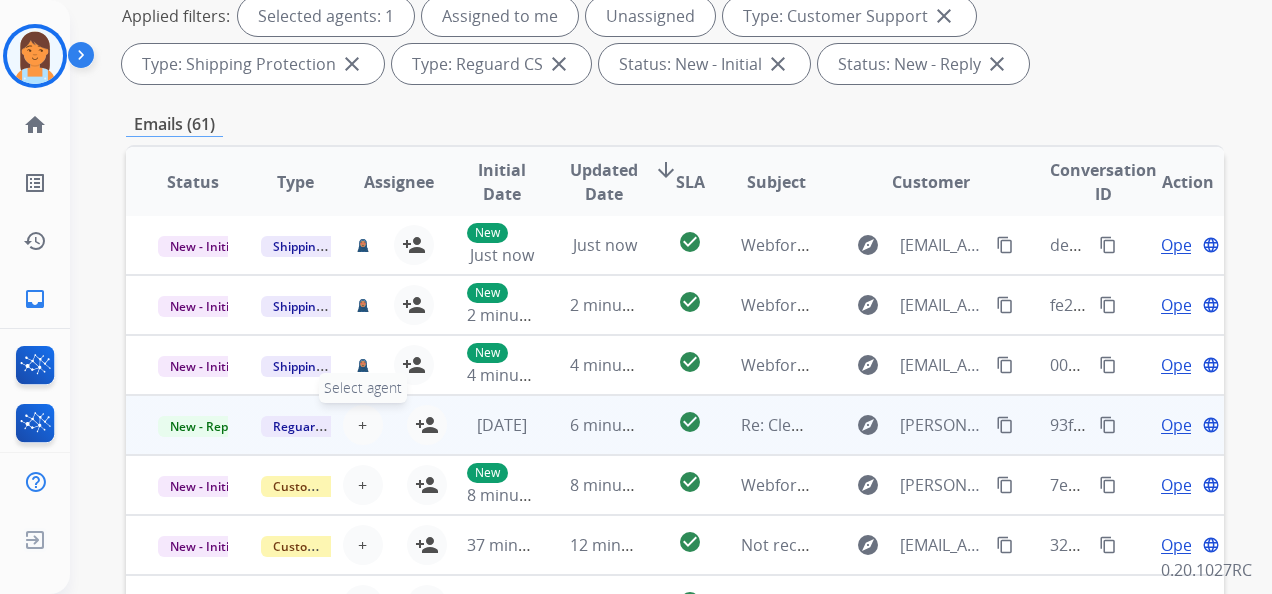click on "+" at bounding box center [362, 425] 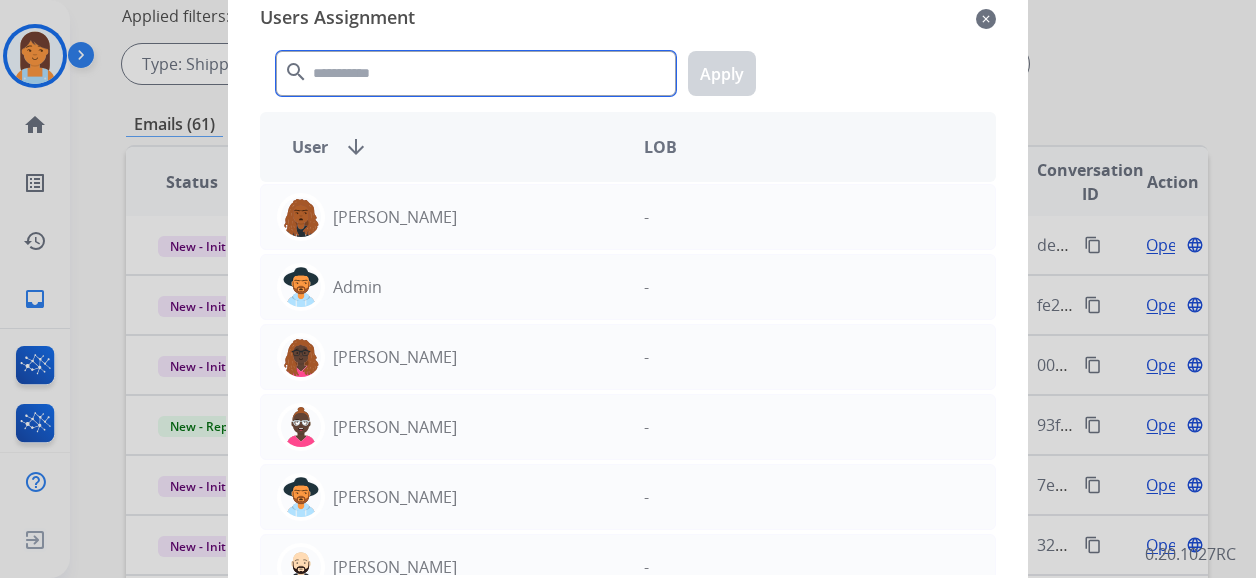 click 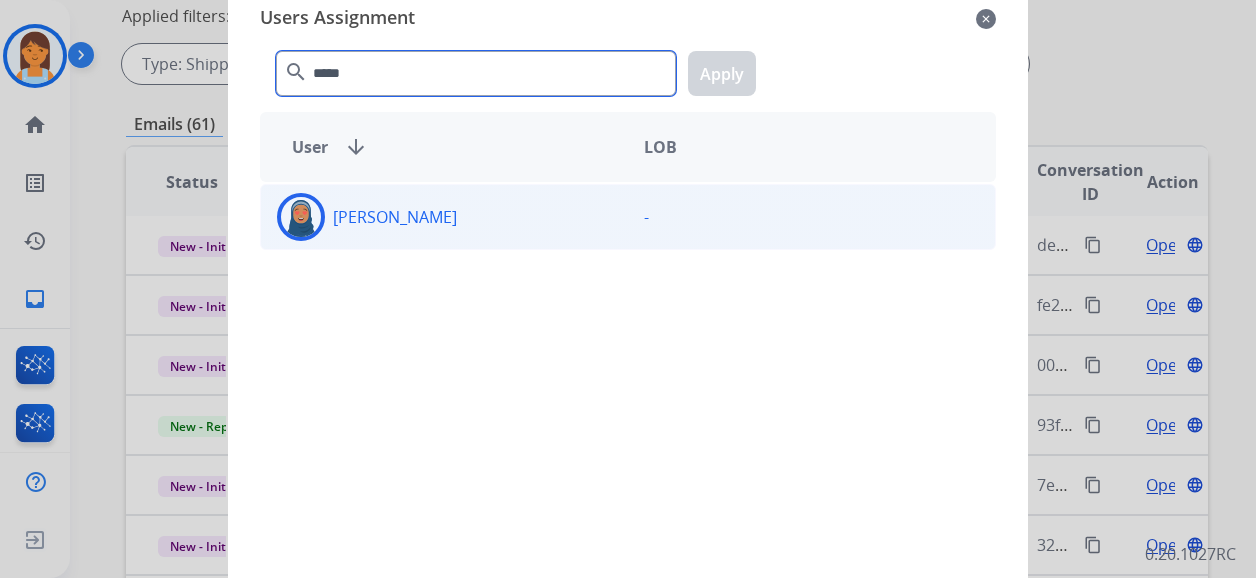 type on "*****" 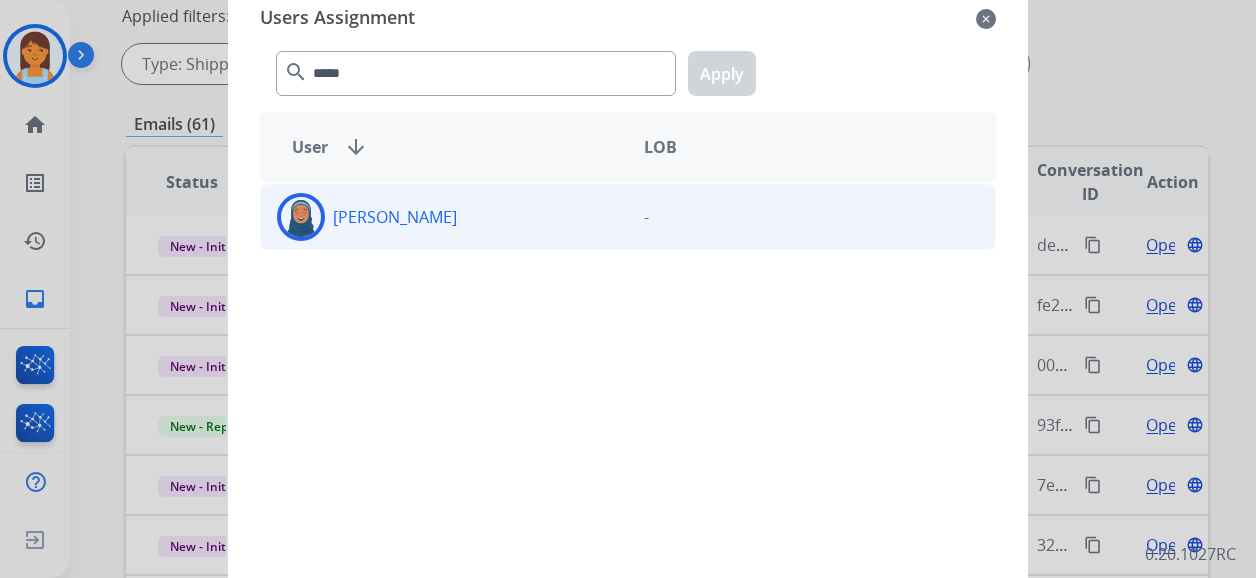 click on "-" 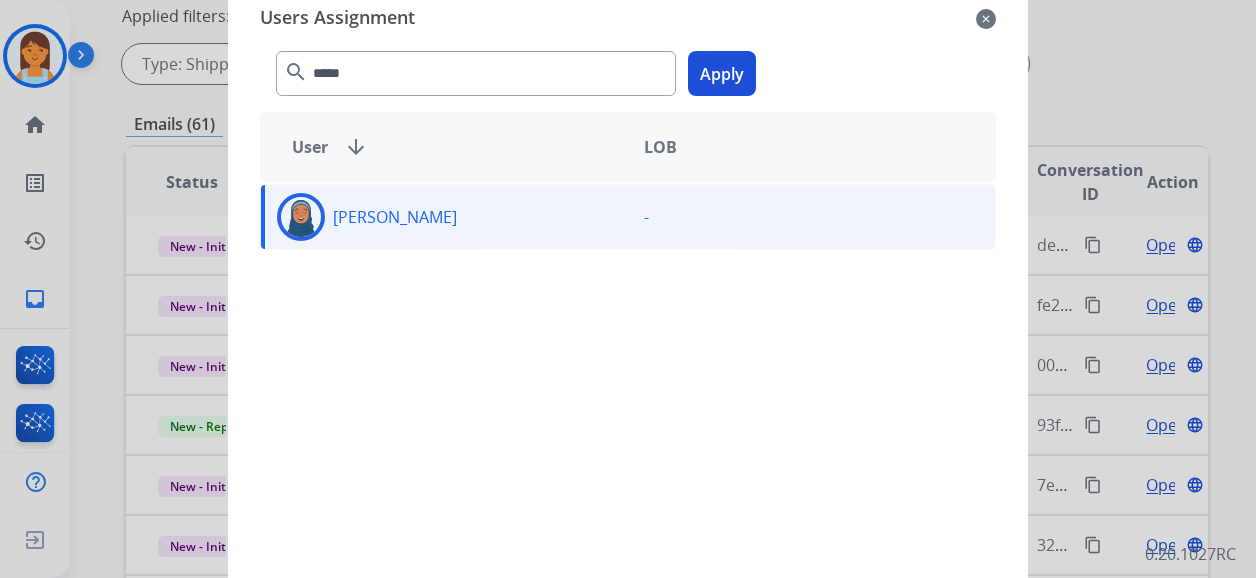 click on "Apply" 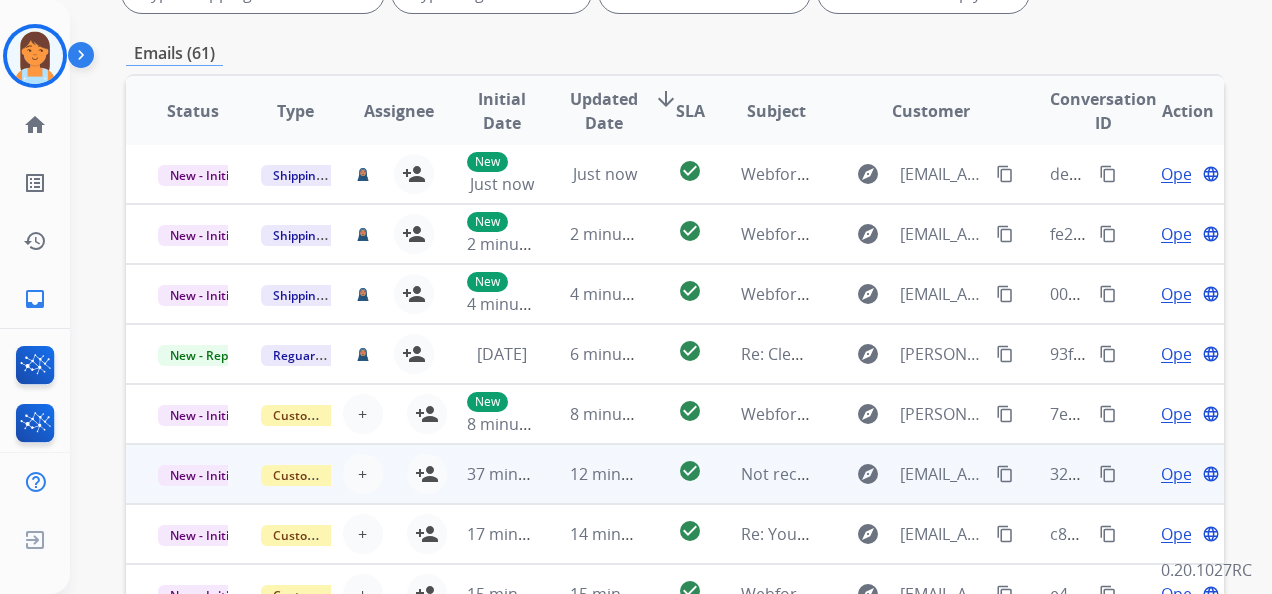 scroll, scrollTop: 515, scrollLeft: 0, axis: vertical 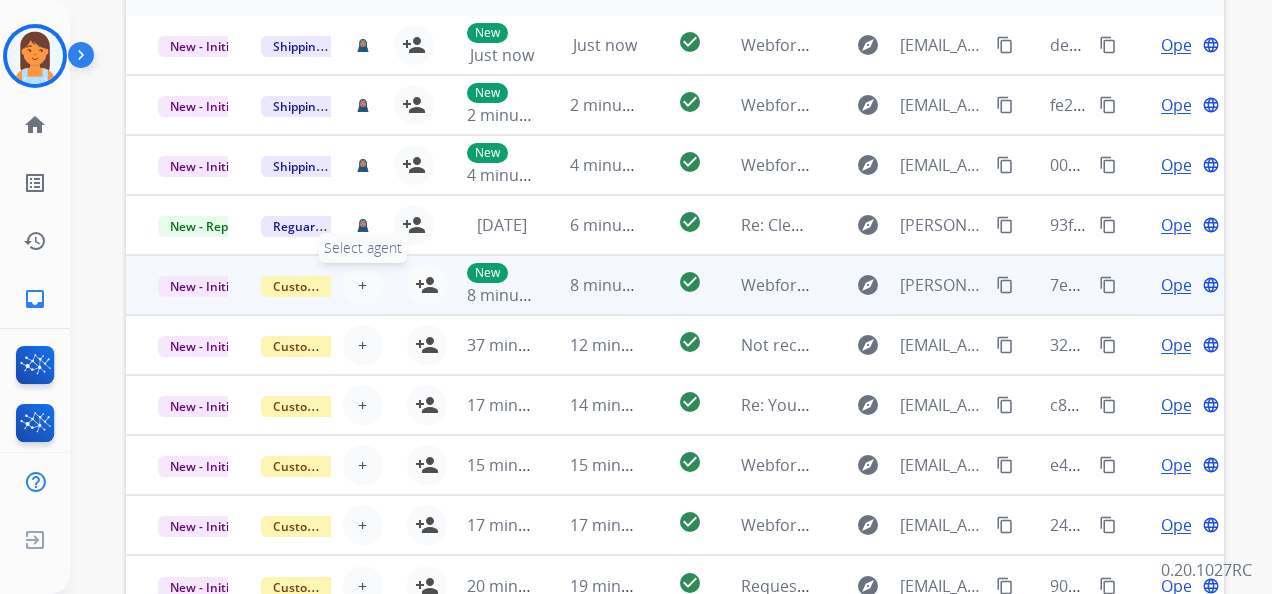 click on "+ Select agent" at bounding box center (363, 285) 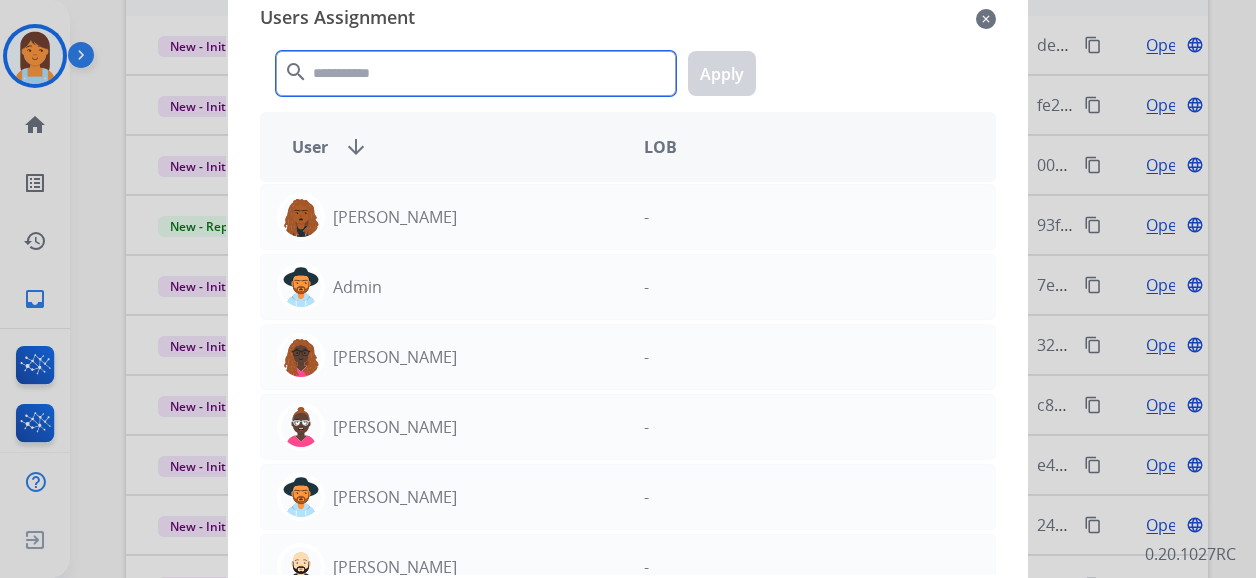 click 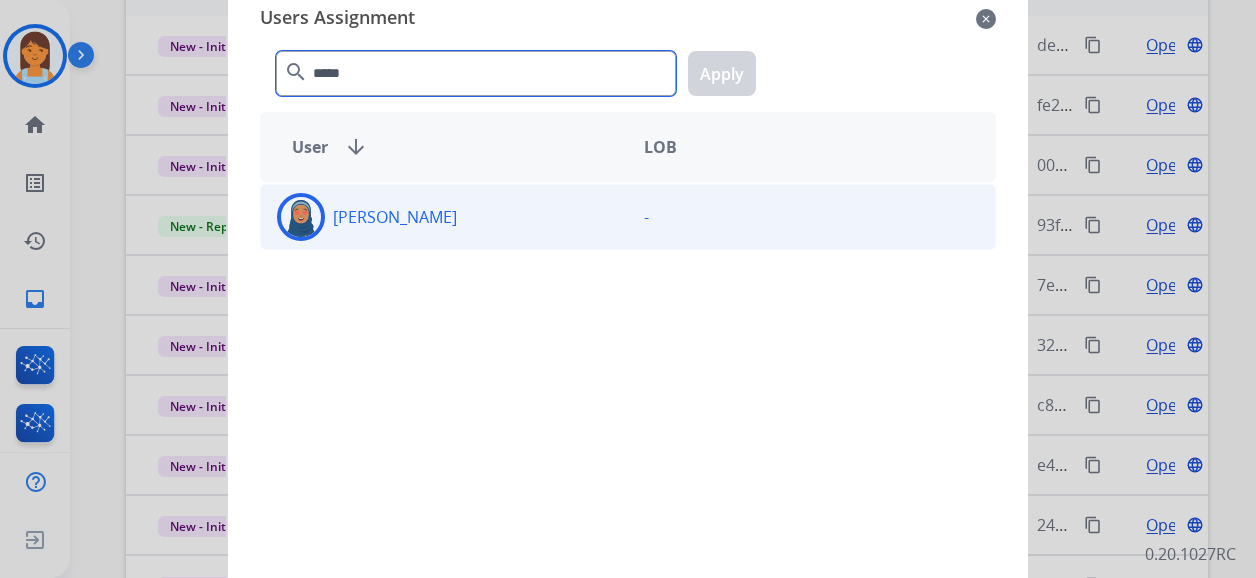 type on "*****" 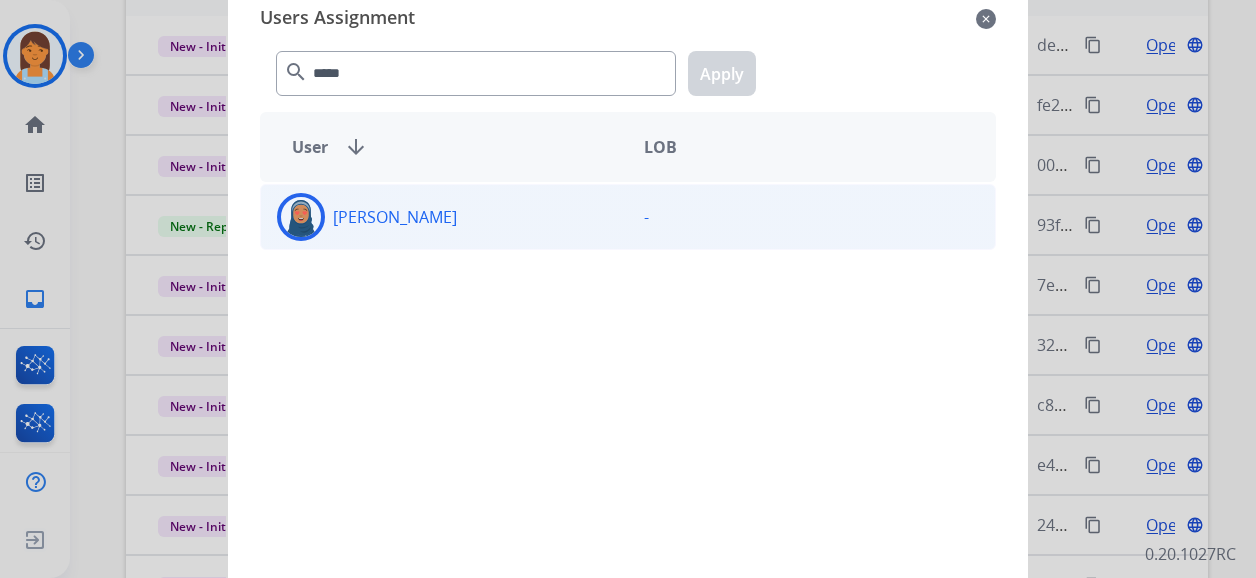 click on "Chiffani  Nicholson" 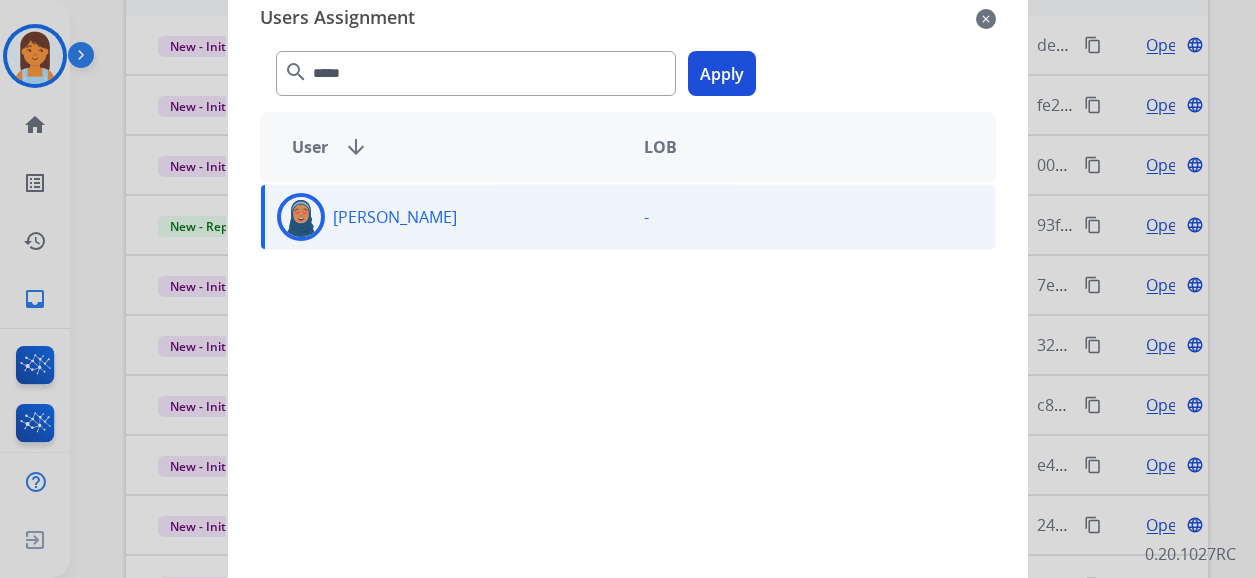 click on "Apply" 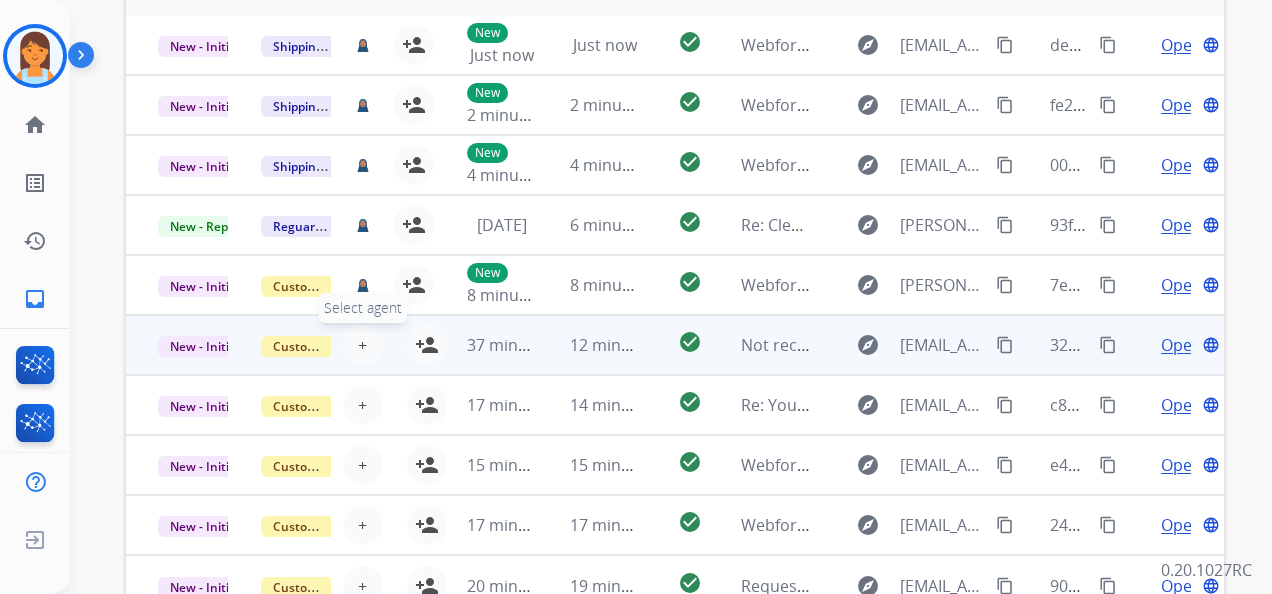 click on "+" at bounding box center [362, 345] 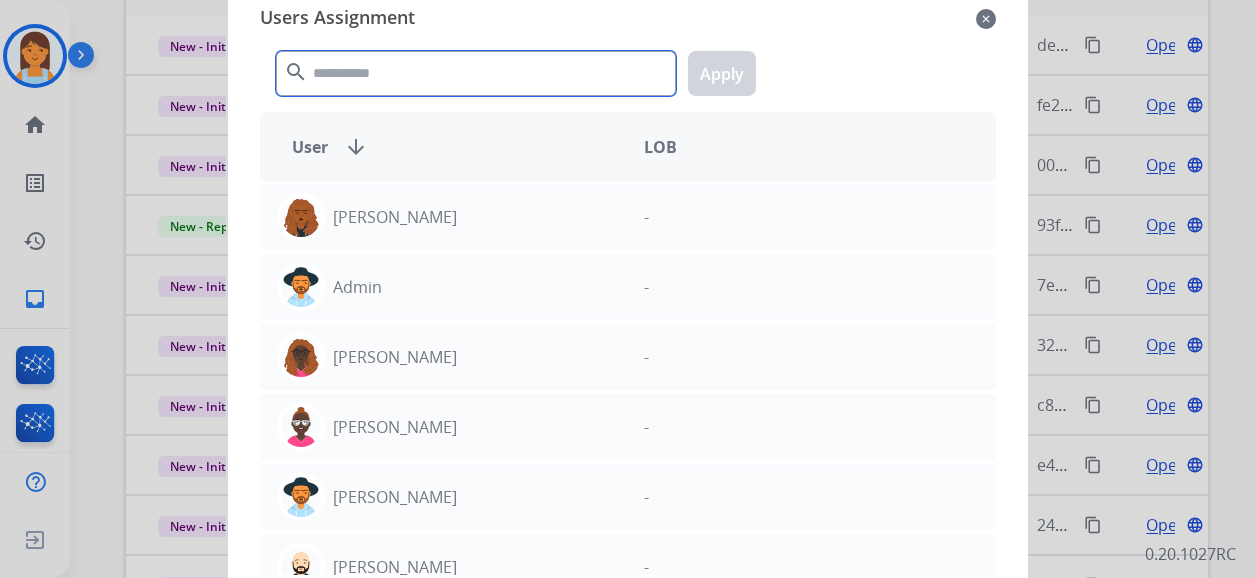 click 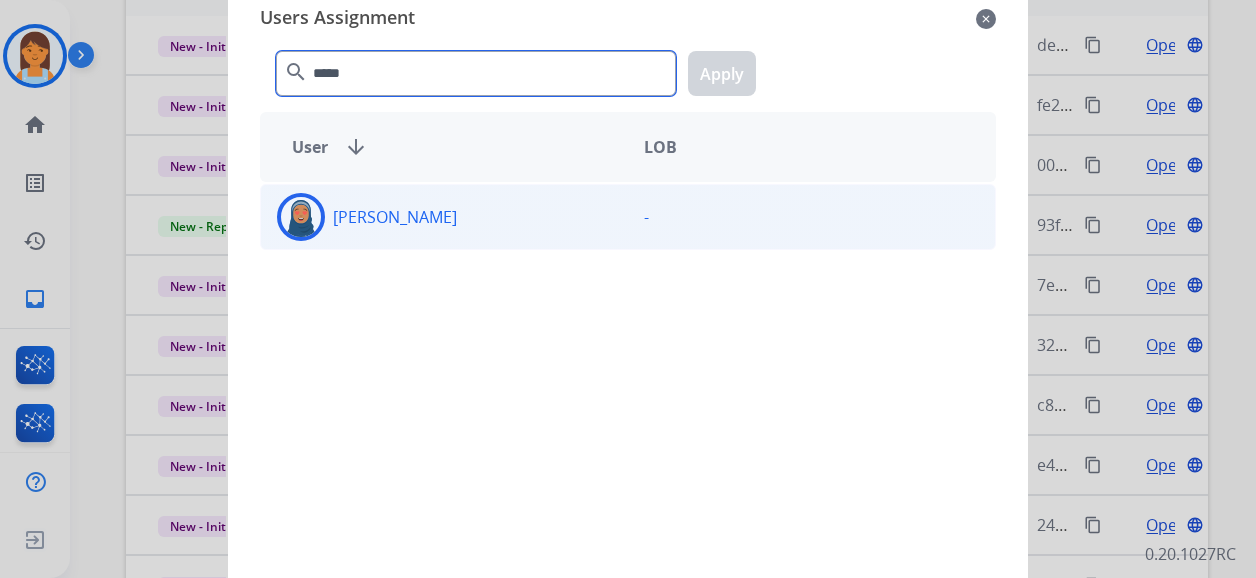 type on "*****" 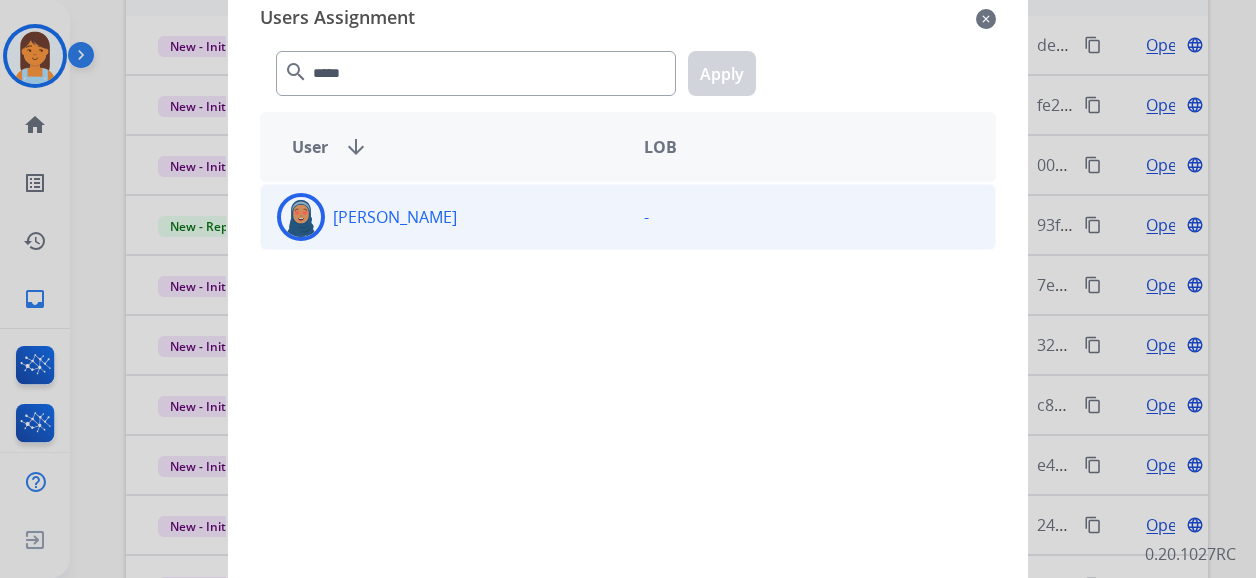click on "-" 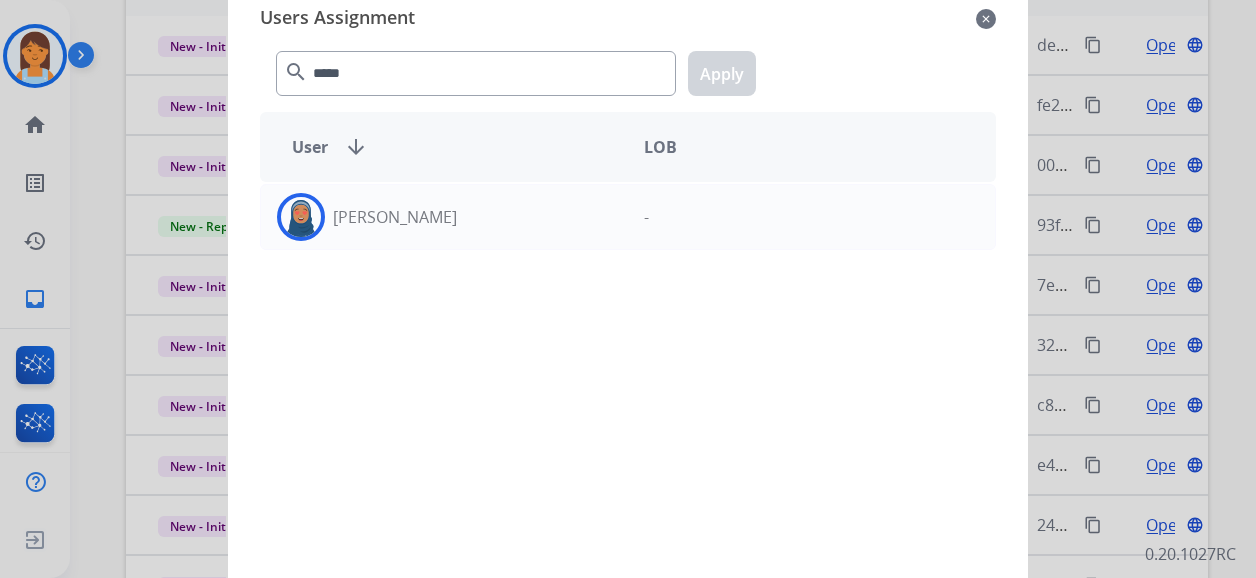 click on "Apply" 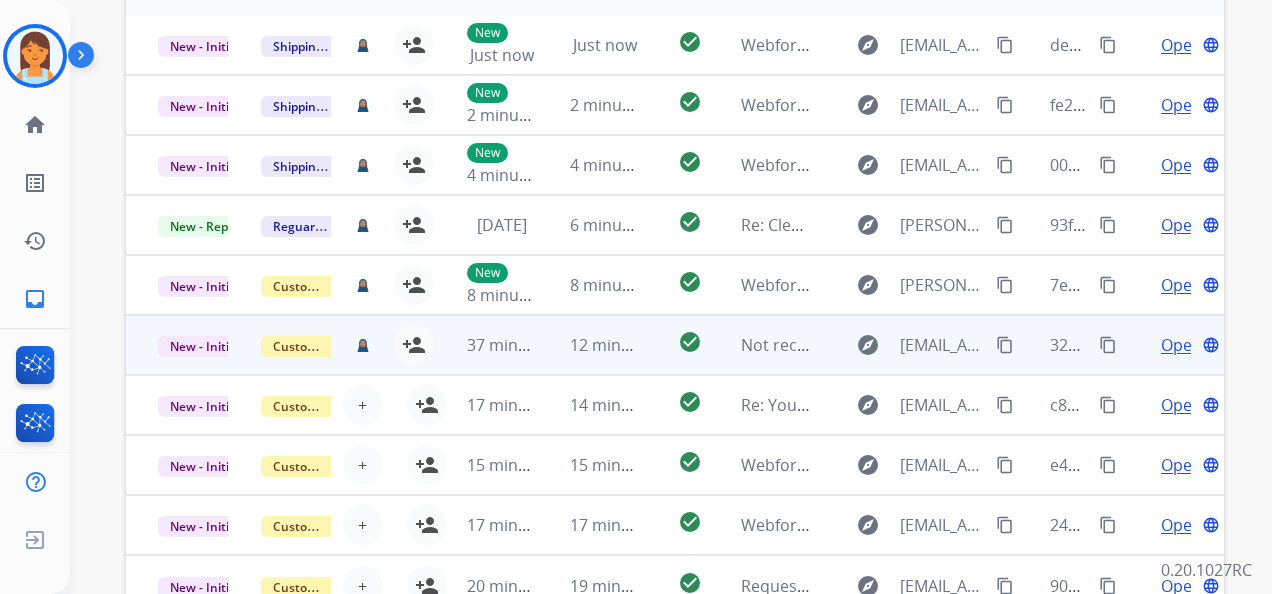 click on "chiffani.nicholson@mcibpo.com person_add Assign to Me" at bounding box center (383, 345) 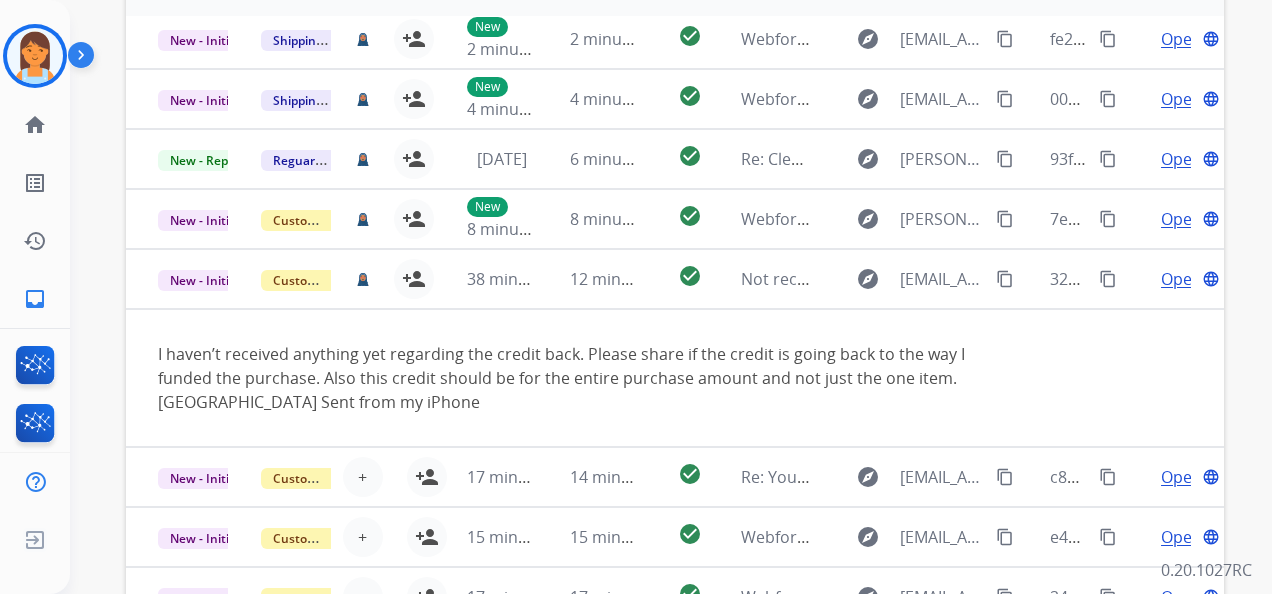 click on "Status Type Assignee Initial Date Updated Date arrow_downward SLA Subject Customer Conversation ID Action New - Initial Shipping Protection chiffani.nicholson@mcibpo.com person_add Assign to Me New Just now Just now check_circle  Webform from lorvinjoeltoledo@gmail.com on 07/23/2025  explore lorvinjoeltoledo@gmail.com content_copy  de90ad32-09d2-4f40-b976-2544d4a852a3  content_copy Open language New - Initial Shipping Protection chiffani.nicholson@mcibpo.com person_add Assign to Me New 2 minutes ago 2 minutes ago check_circle  Webform from larrahashley@gmail.com on 07/23/2025  explore larrahashley@gmail.com content_copy  fe29657f-700e-4d09-9fe1-183860ec548c  content_copy Open language New - Initial Shipping Protection chiffani.nicholson@mcibpo.com person_add Assign to Me New 4 minutes ago 4 minutes ago check_circle  Webform from tyriqtaiwo@icloud.com on 07/23/2025  explore tyriqtaiwo@icloud.com content_copy  0055f01d-dedf-4f8d-b4fe-46042976ce5b  content_copy Open language New - Reply Reguard CS person_add New" at bounding box center [675, 283] 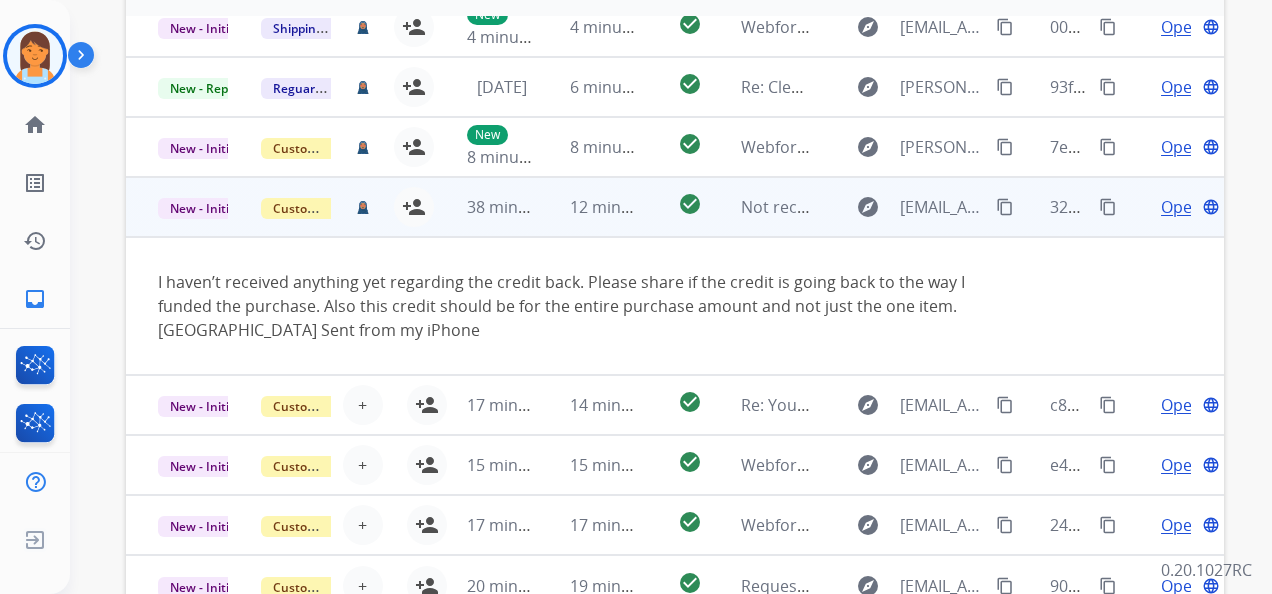click on "Open language" at bounding box center [1172, 207] 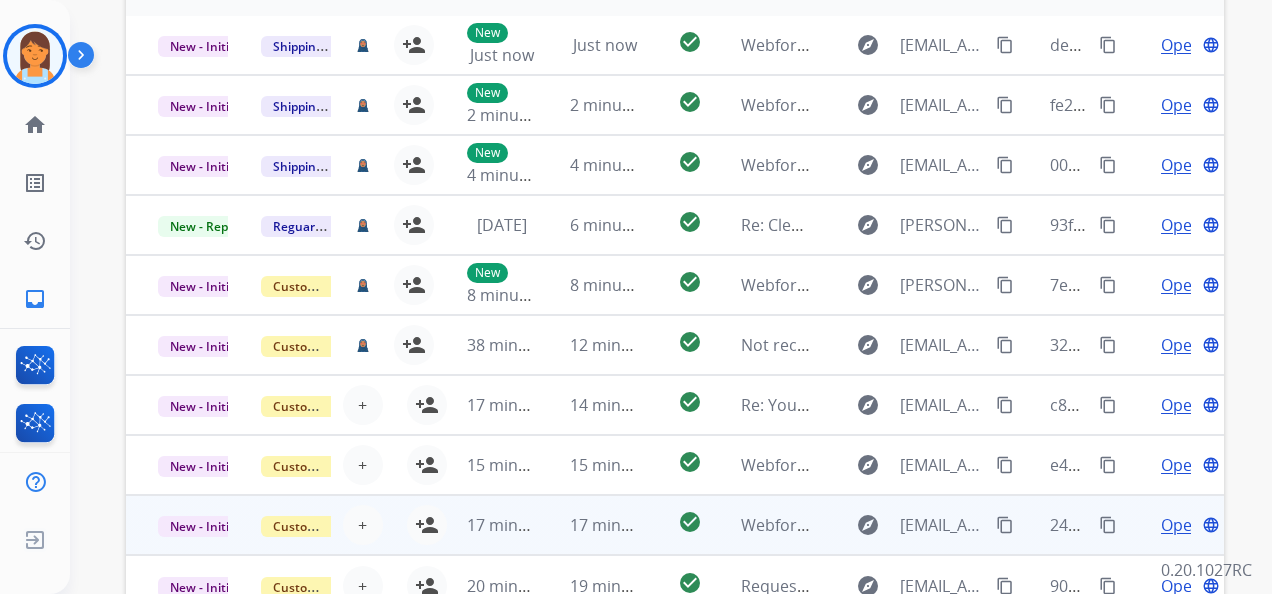scroll, scrollTop: 2, scrollLeft: 0, axis: vertical 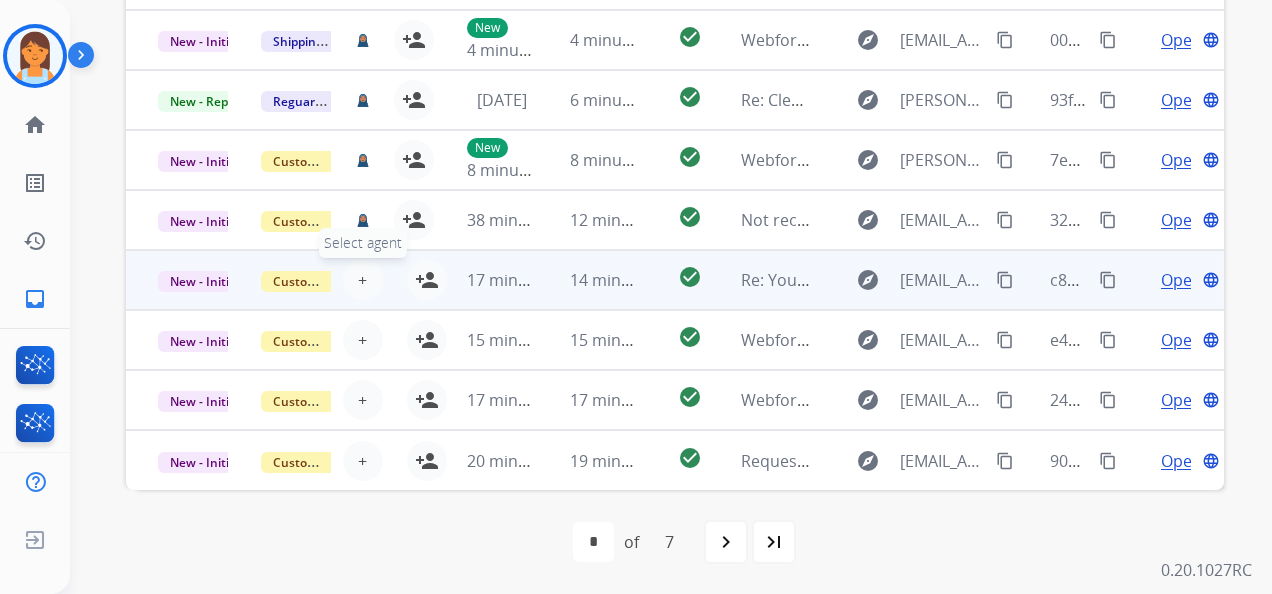 click on "+ Select agent" at bounding box center [363, 280] 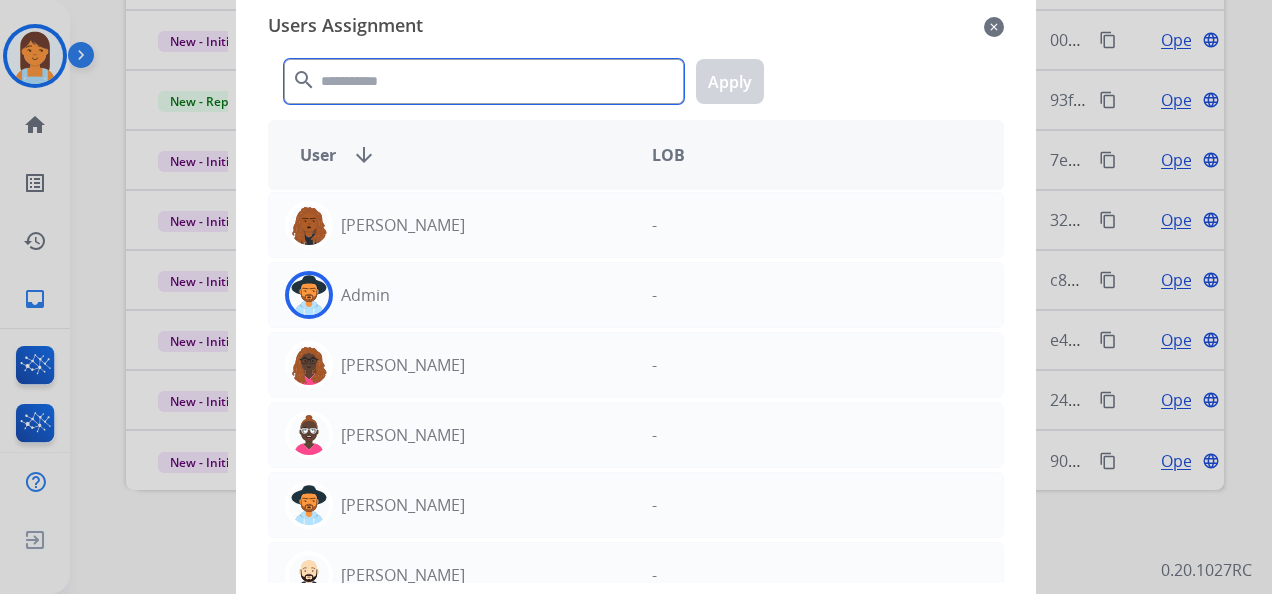 click 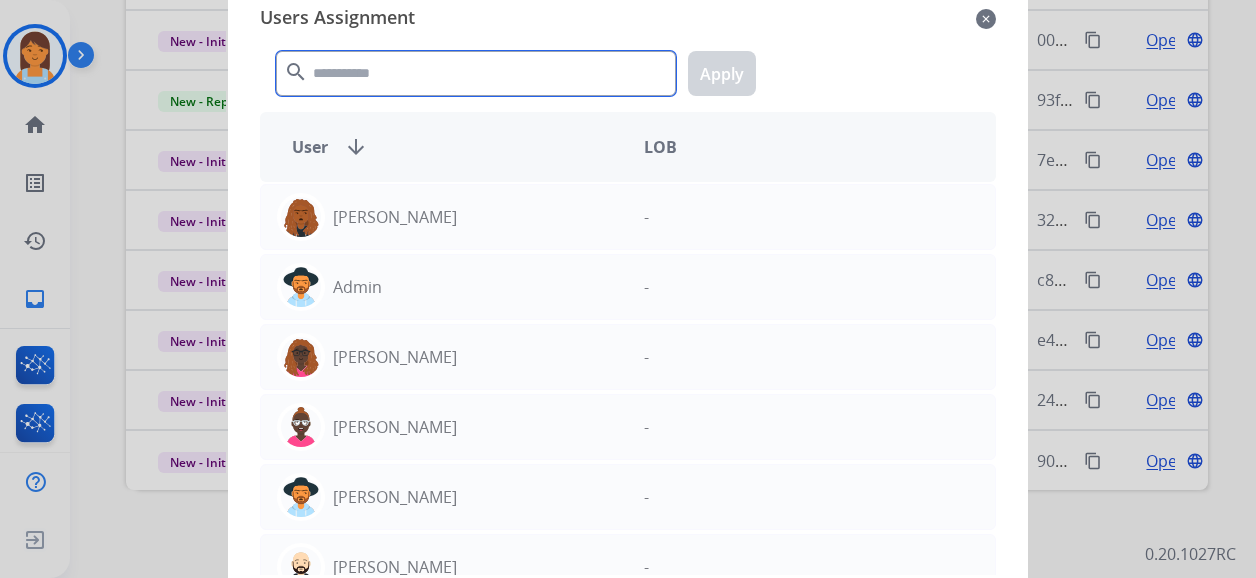 paste on "*****" 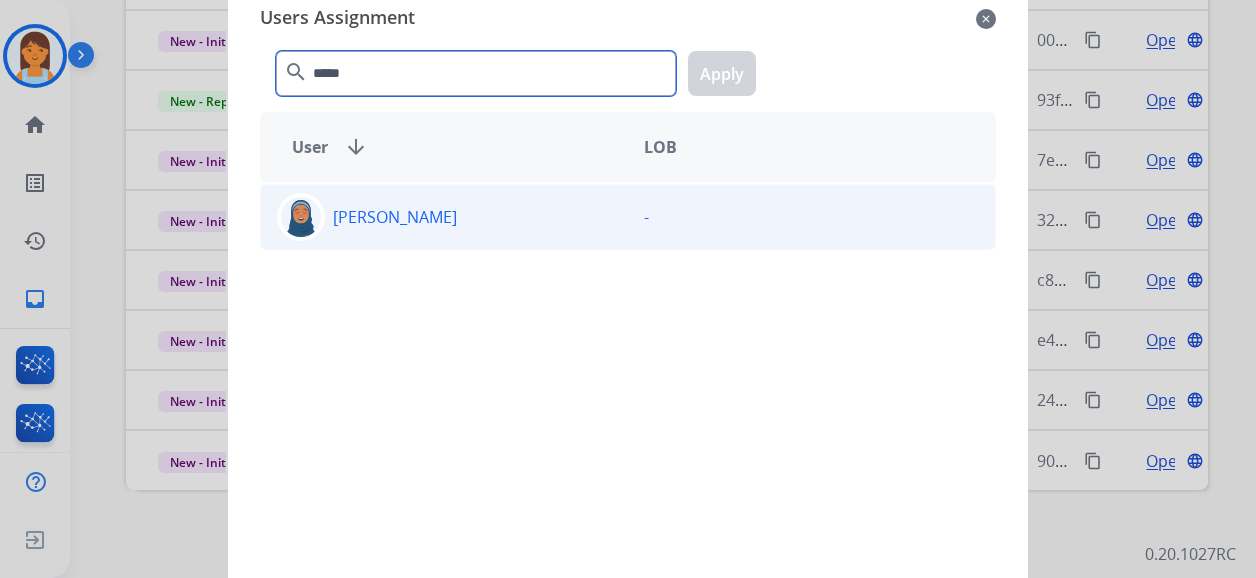 type on "*****" 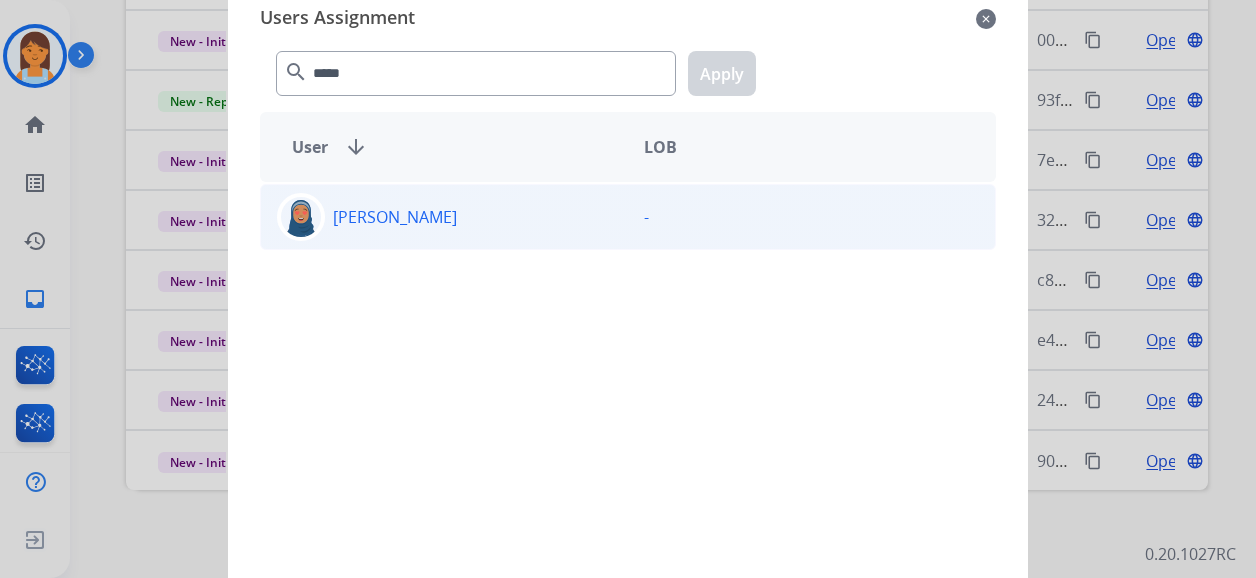 click on "Chiffani  Nicholson" 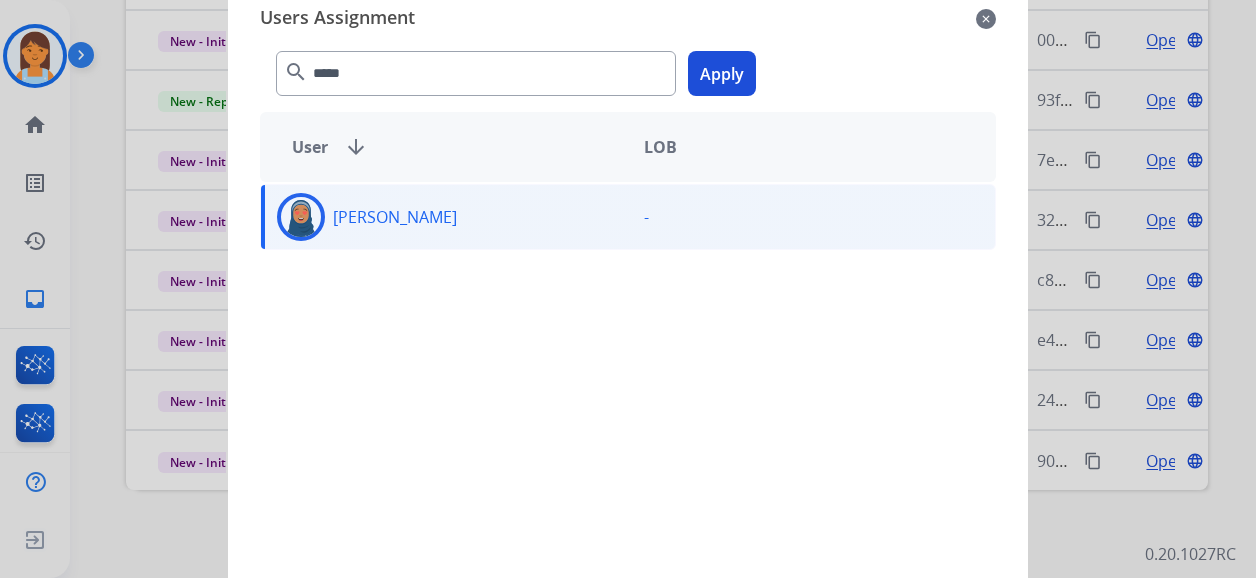 click on "Apply" 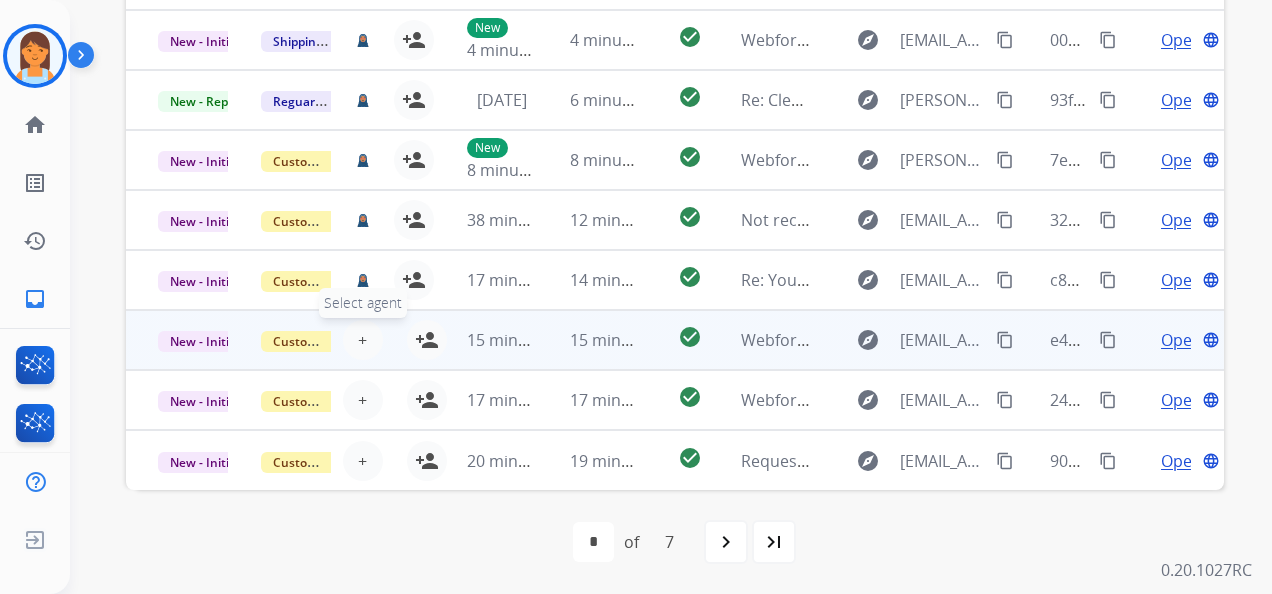 click on "+" at bounding box center (362, 340) 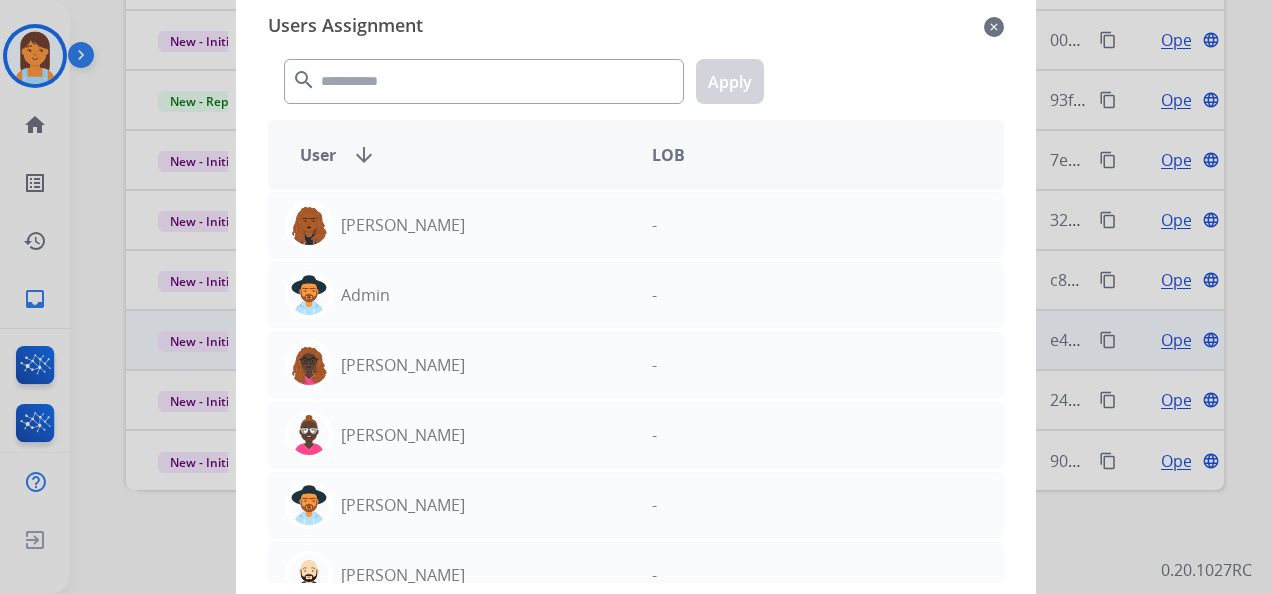click 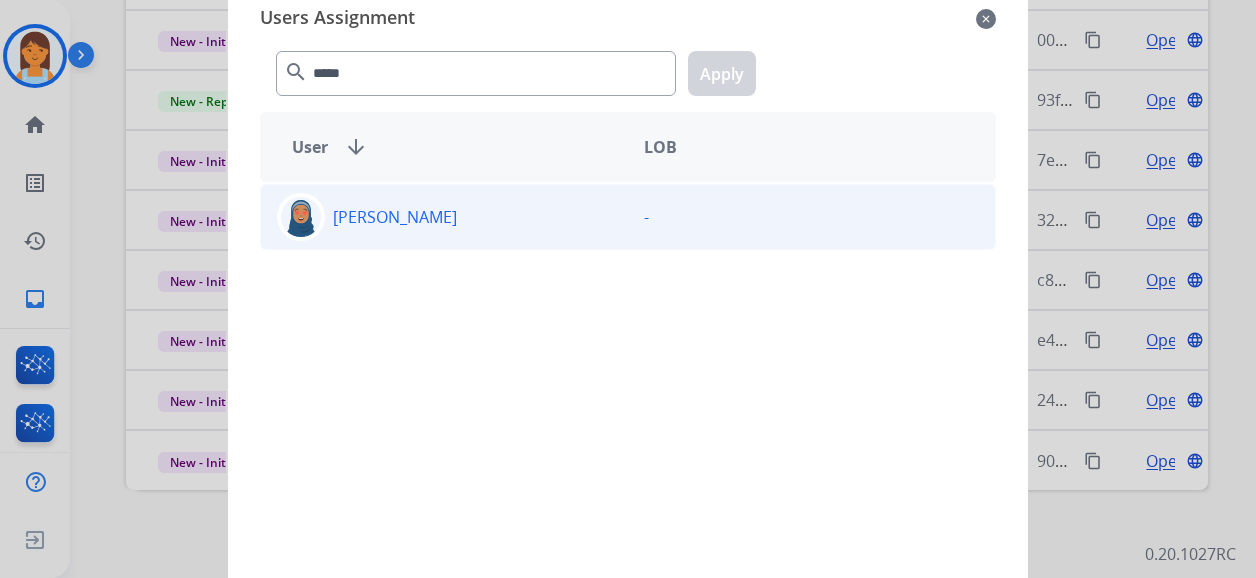 type on "*****" 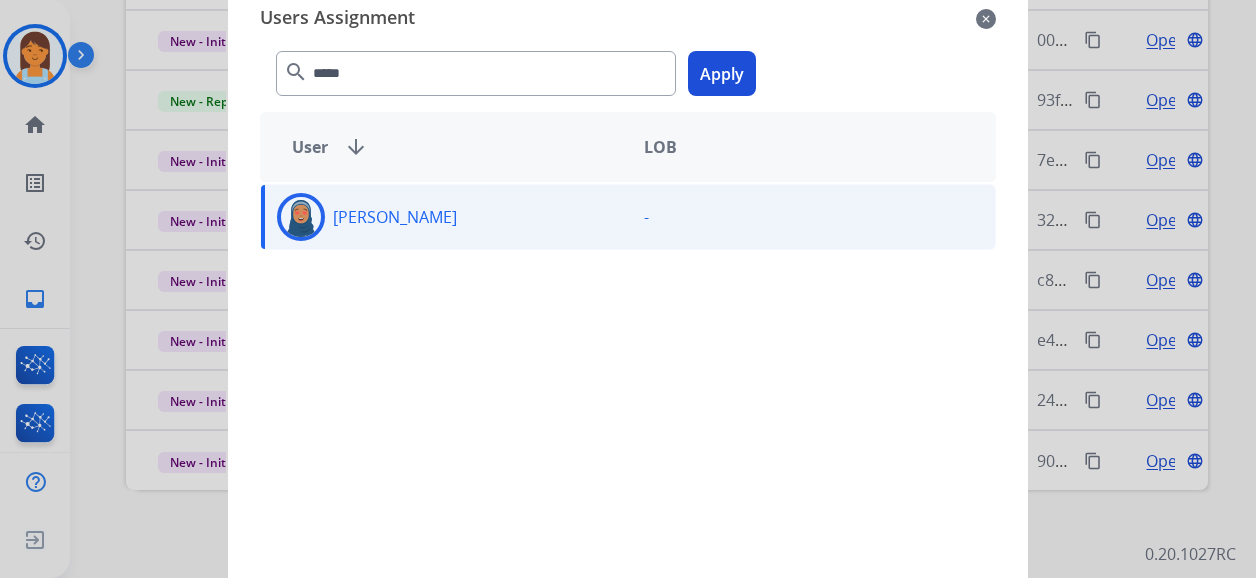 click on "Apply" 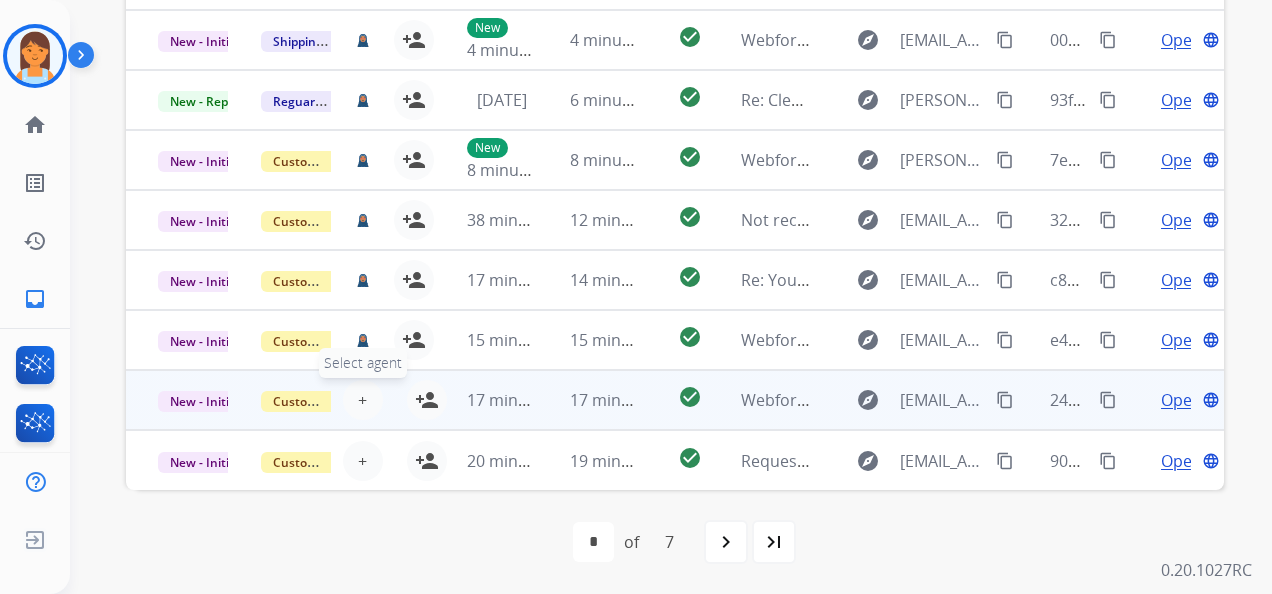 click on "+ Select agent" at bounding box center (363, 400) 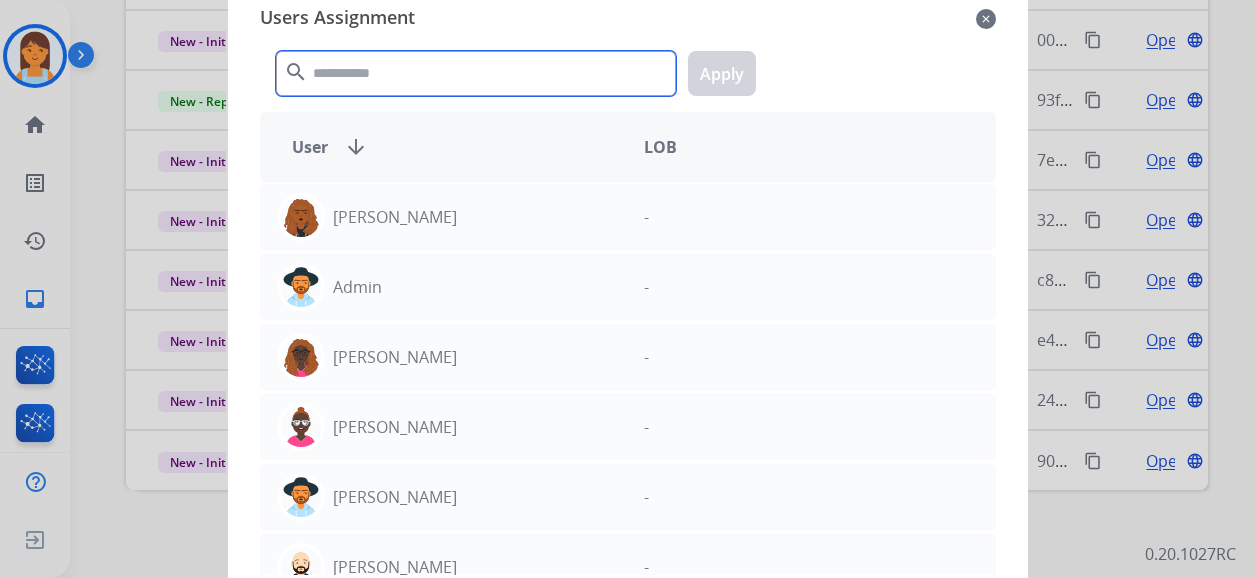 click 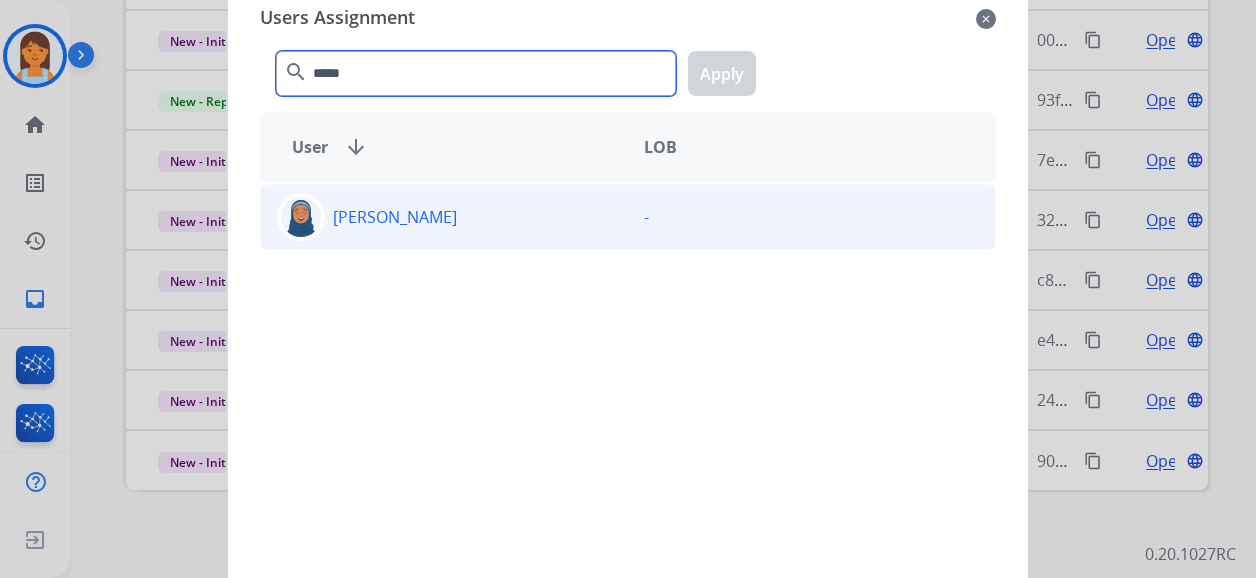 type on "*****" 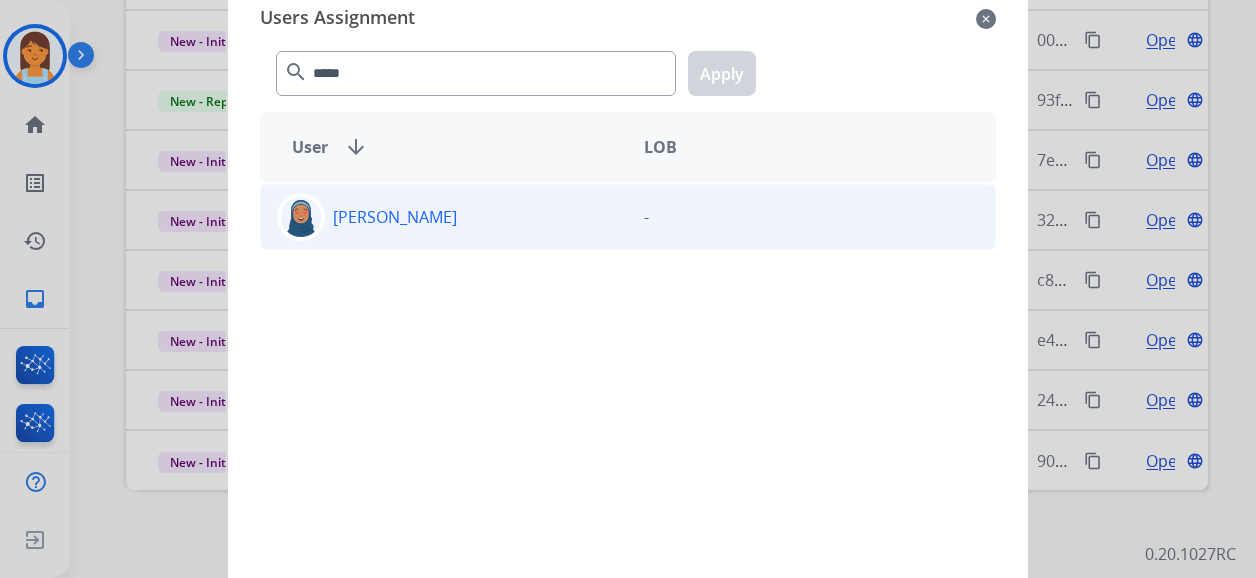 click on "Chiffani  Nicholson" 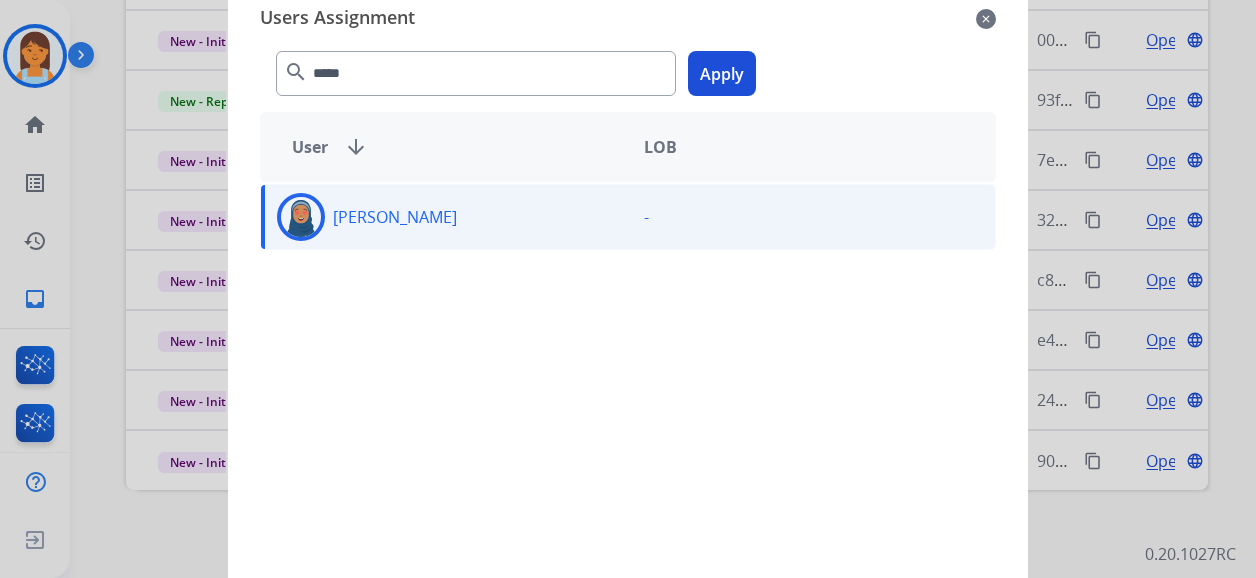 click on "Apply" 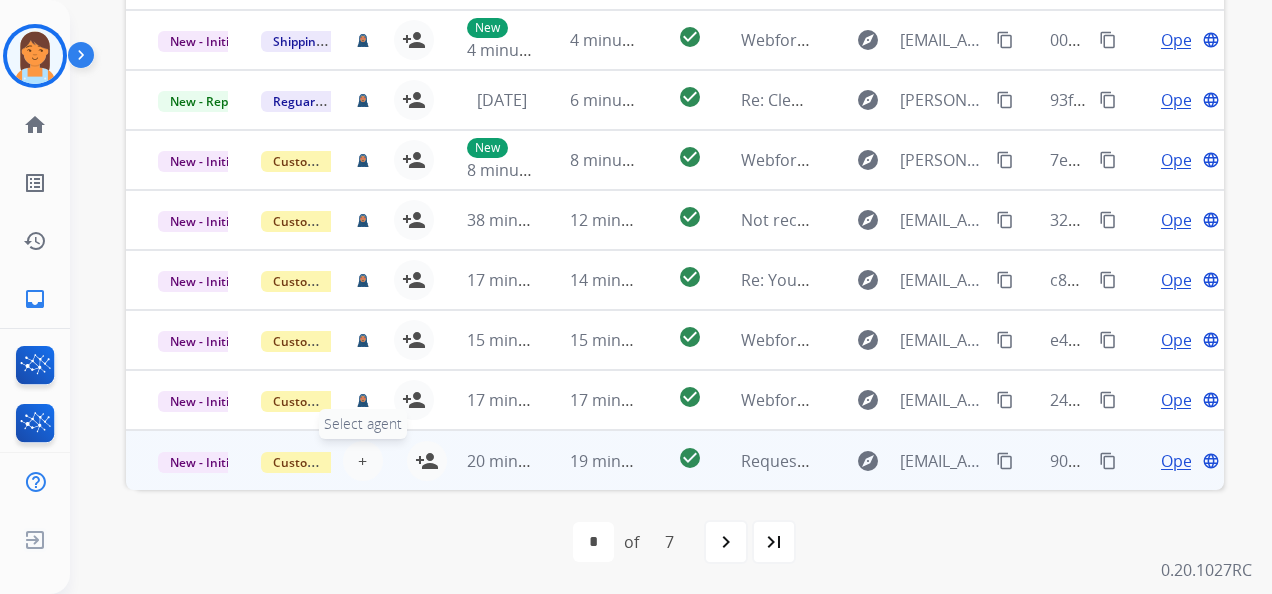 click on "+" at bounding box center (362, 461) 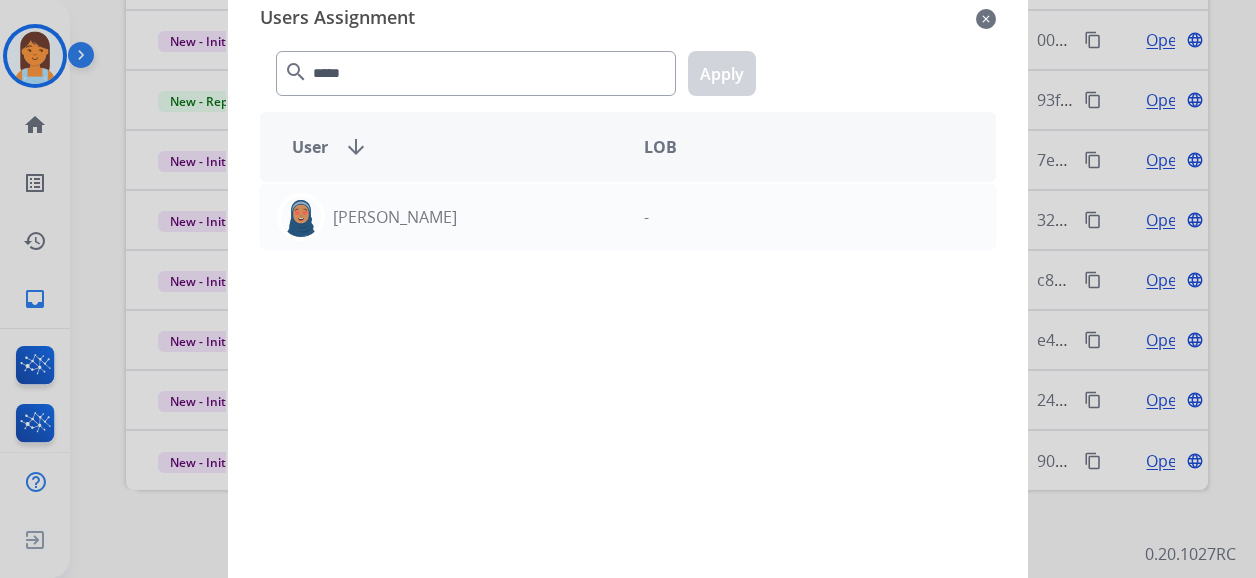 type on "*****" 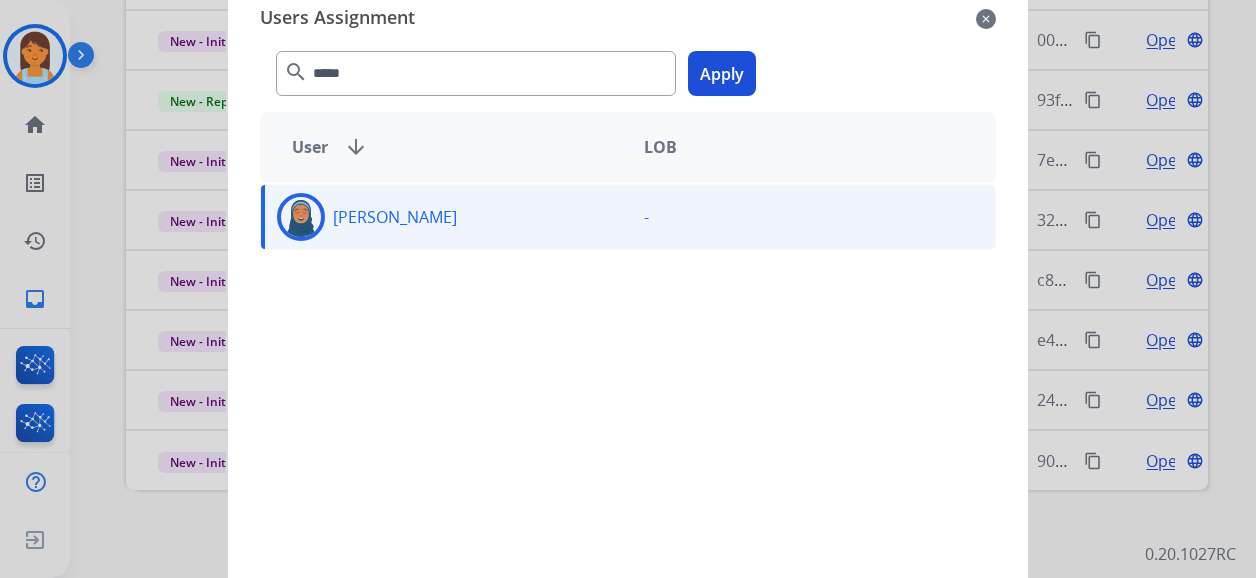 click on "Apply" 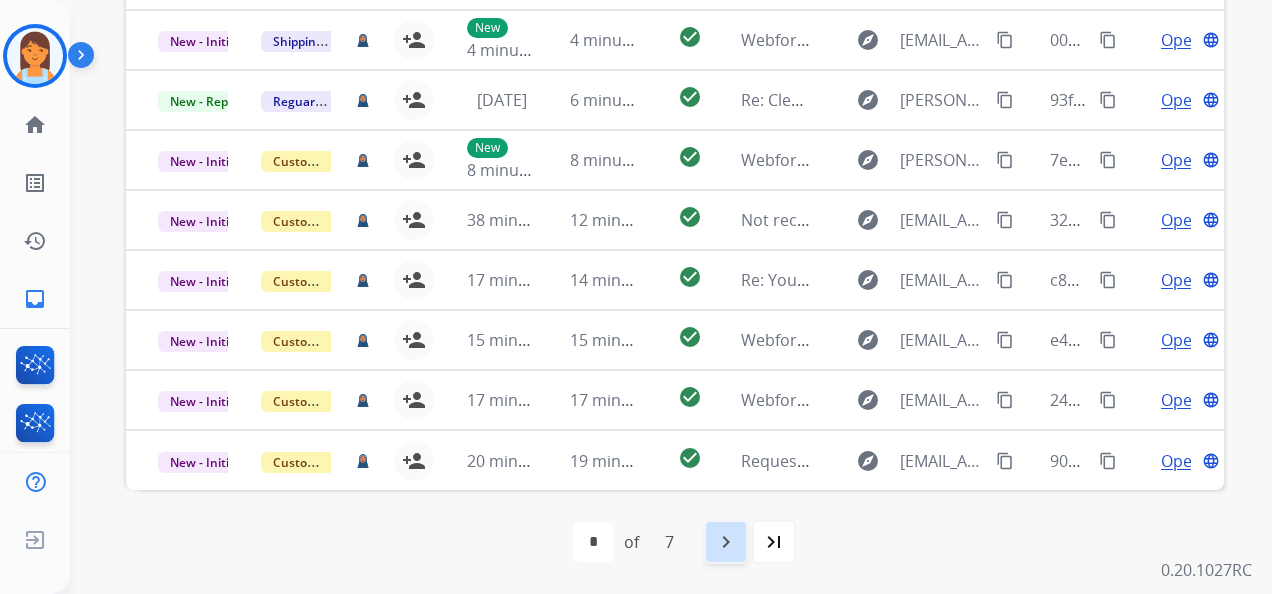 click on "navigate_next" at bounding box center (726, 542) 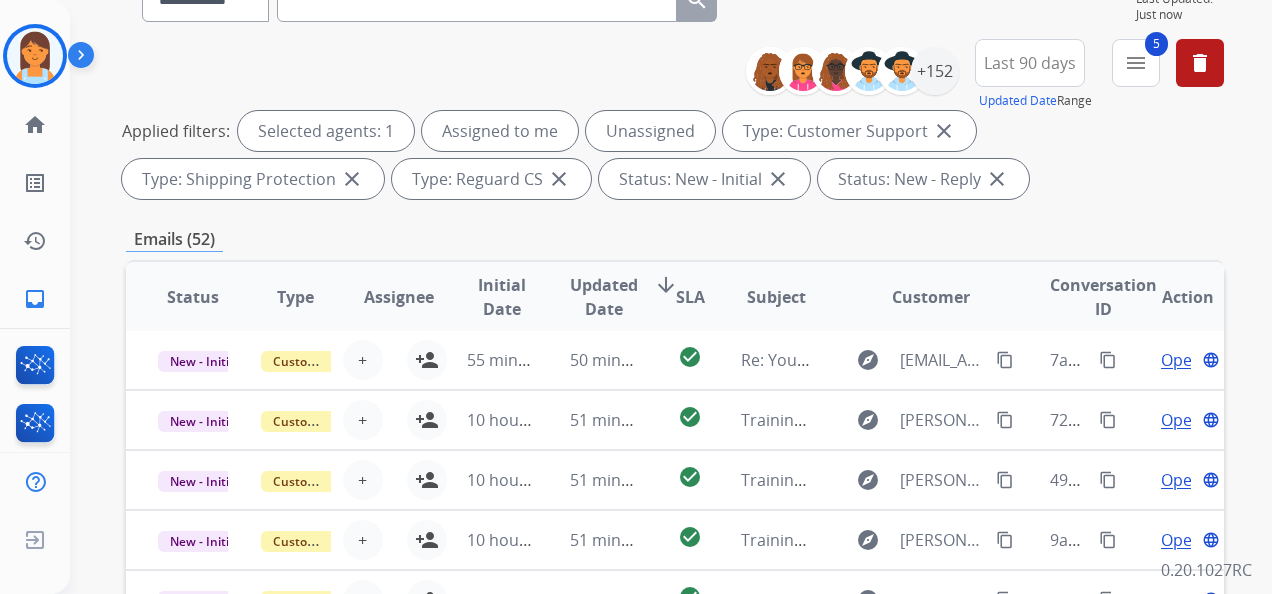 scroll, scrollTop: 300, scrollLeft: 0, axis: vertical 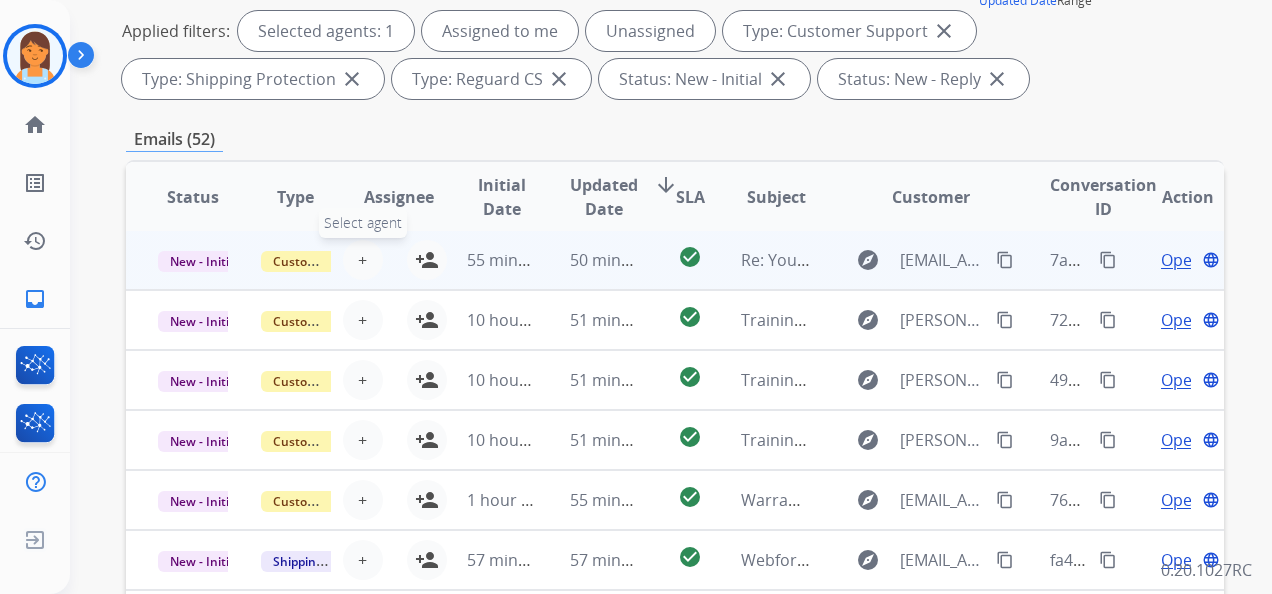 click on "+" at bounding box center [362, 260] 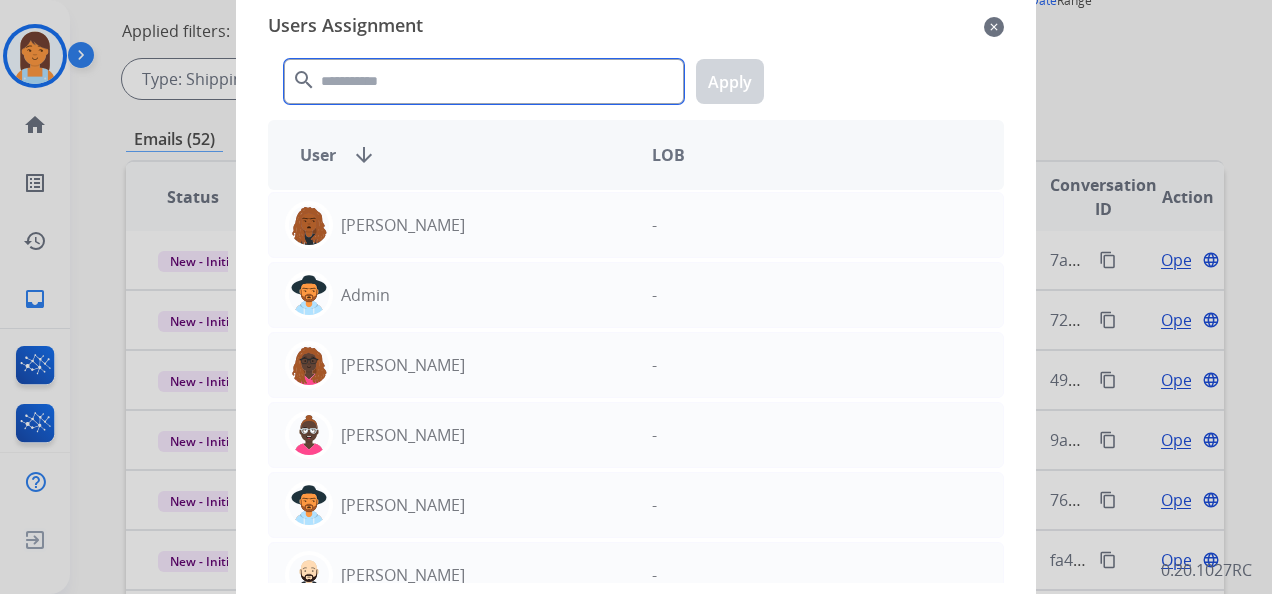 drag, startPoint x: 598, startPoint y: 53, endPoint x: 572, endPoint y: 156, distance: 106.23088 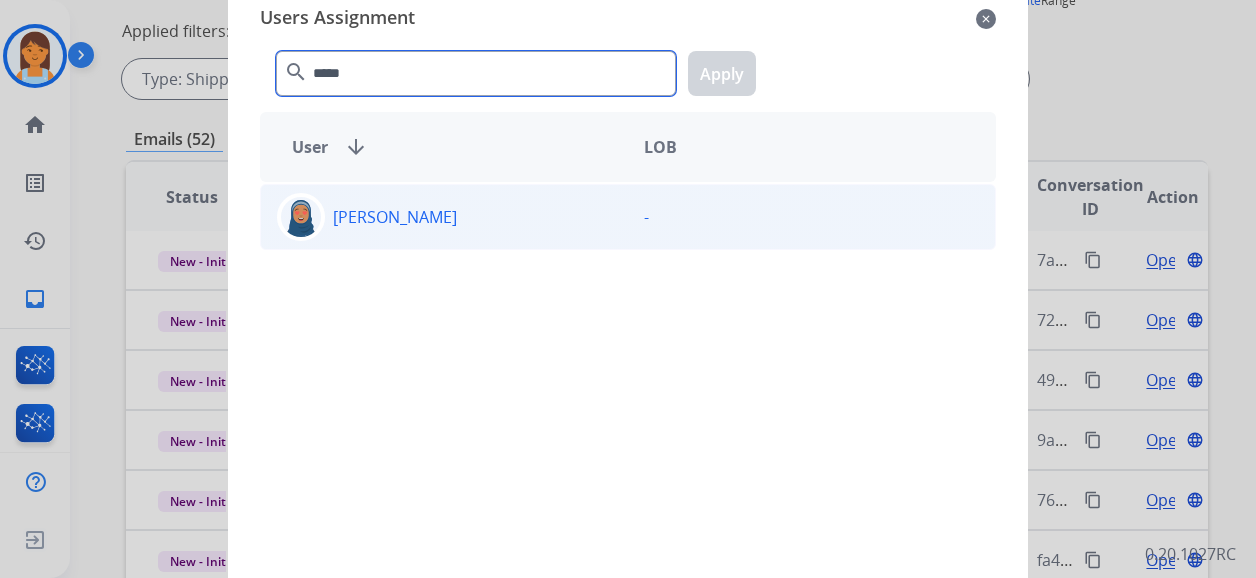 type on "*****" 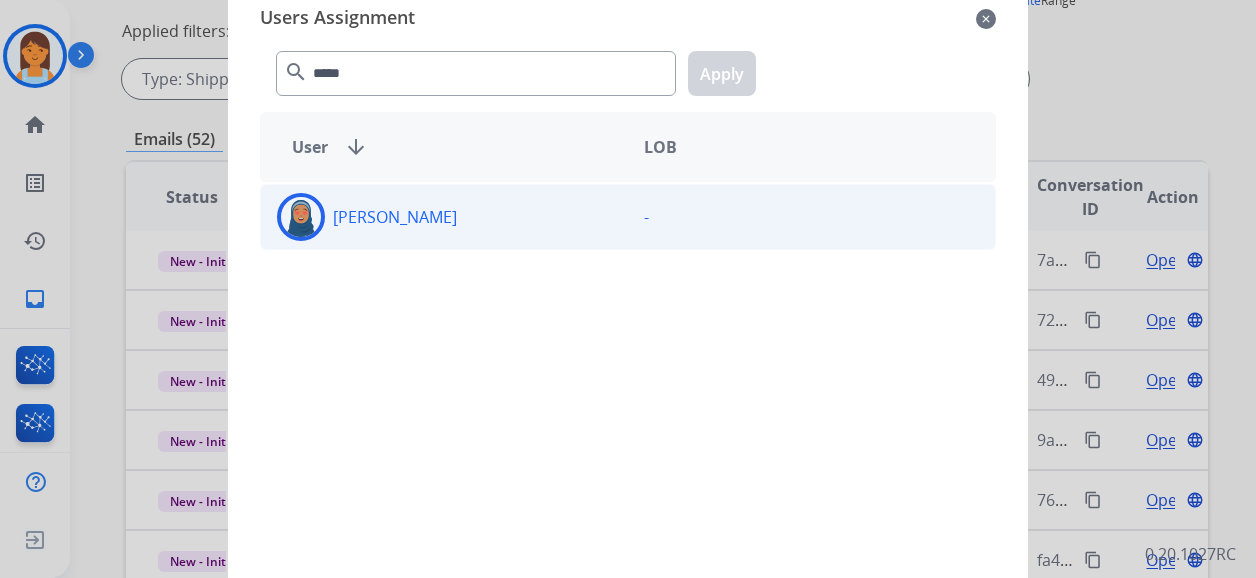 click on "Chiffani  Nicholson" 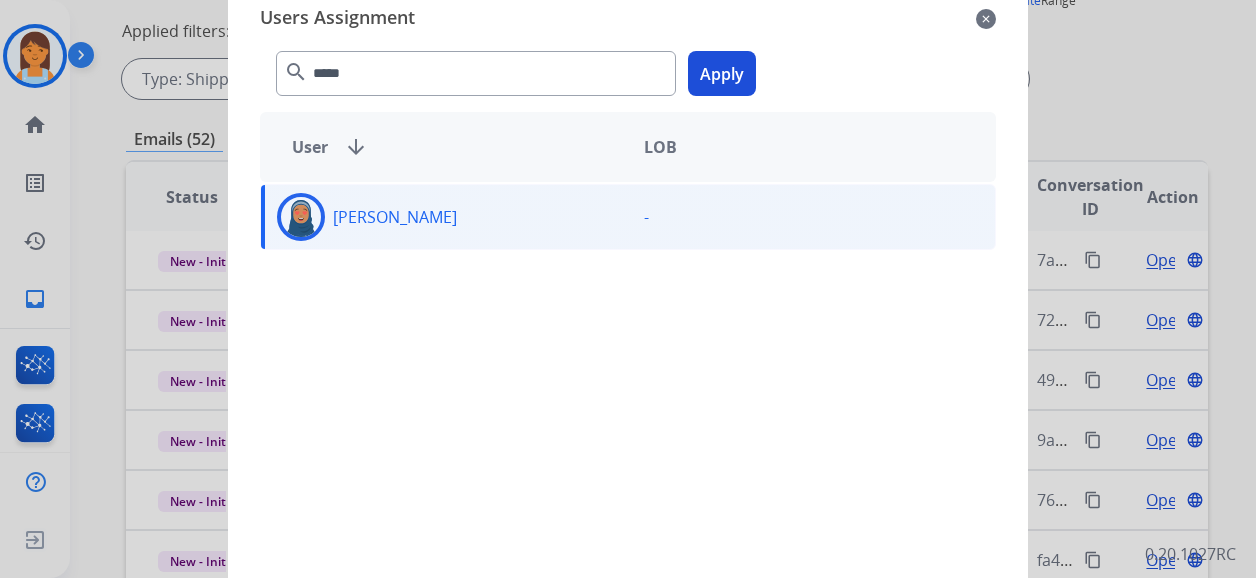 click on "Apply" 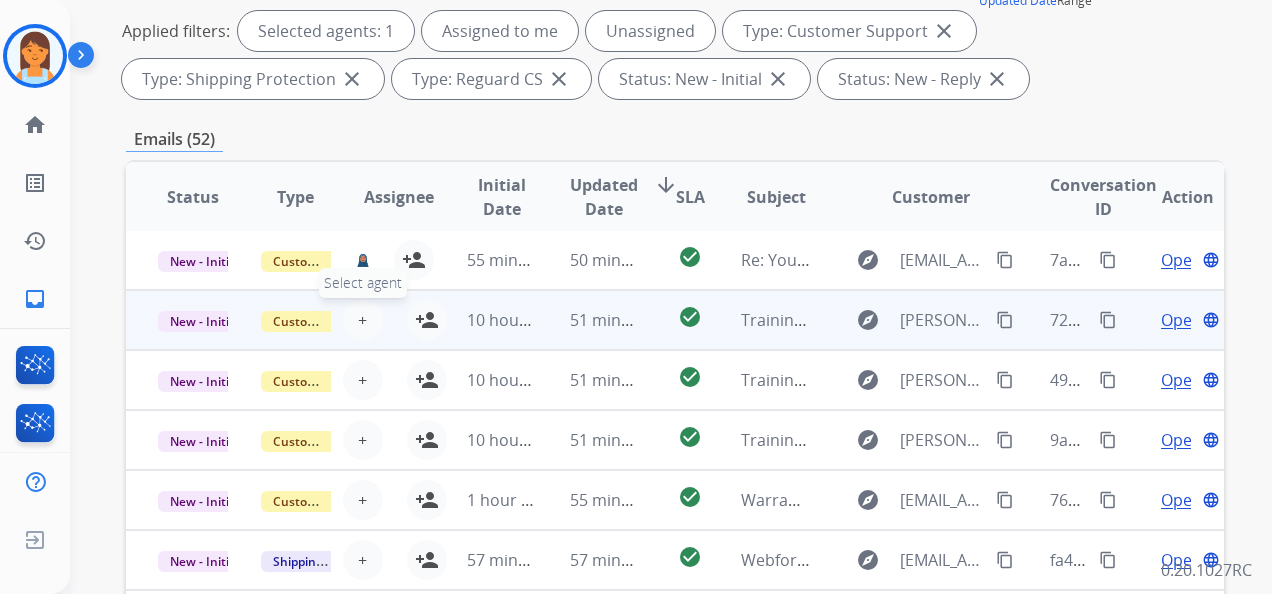 click on "+ Select agent" at bounding box center [363, 320] 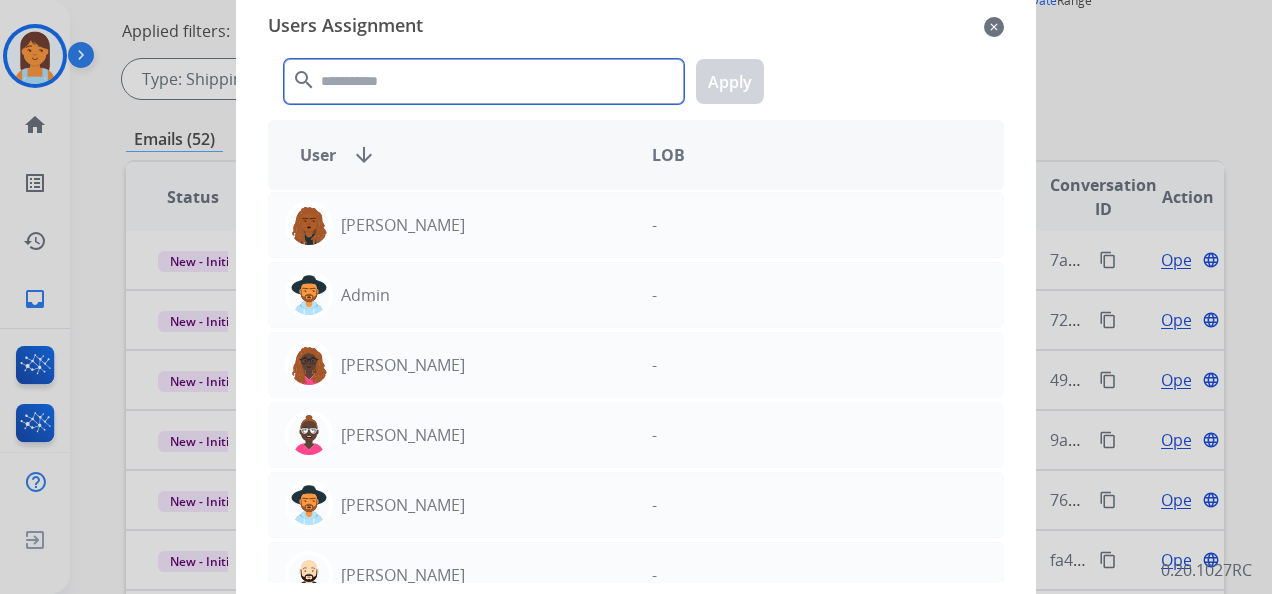 click 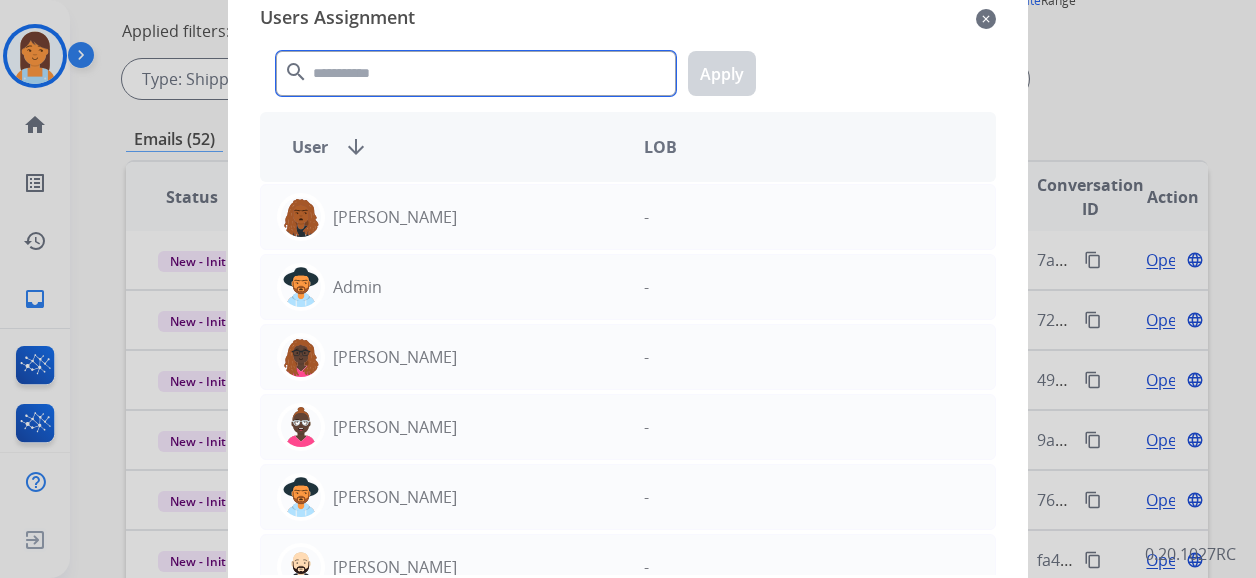 paste on "*****" 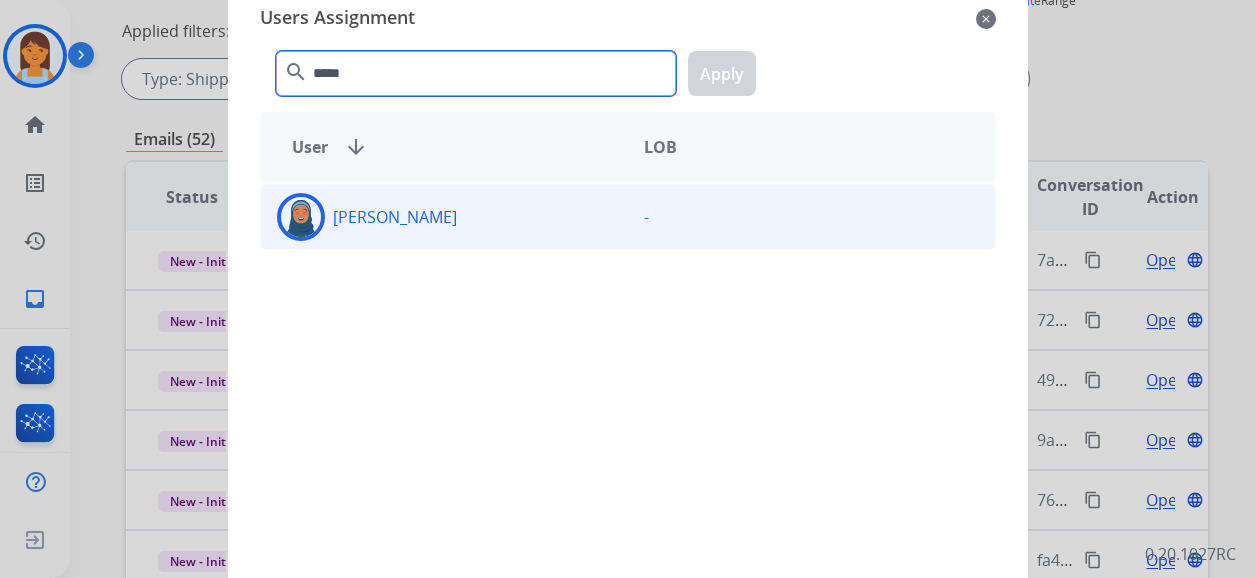 type on "*****" 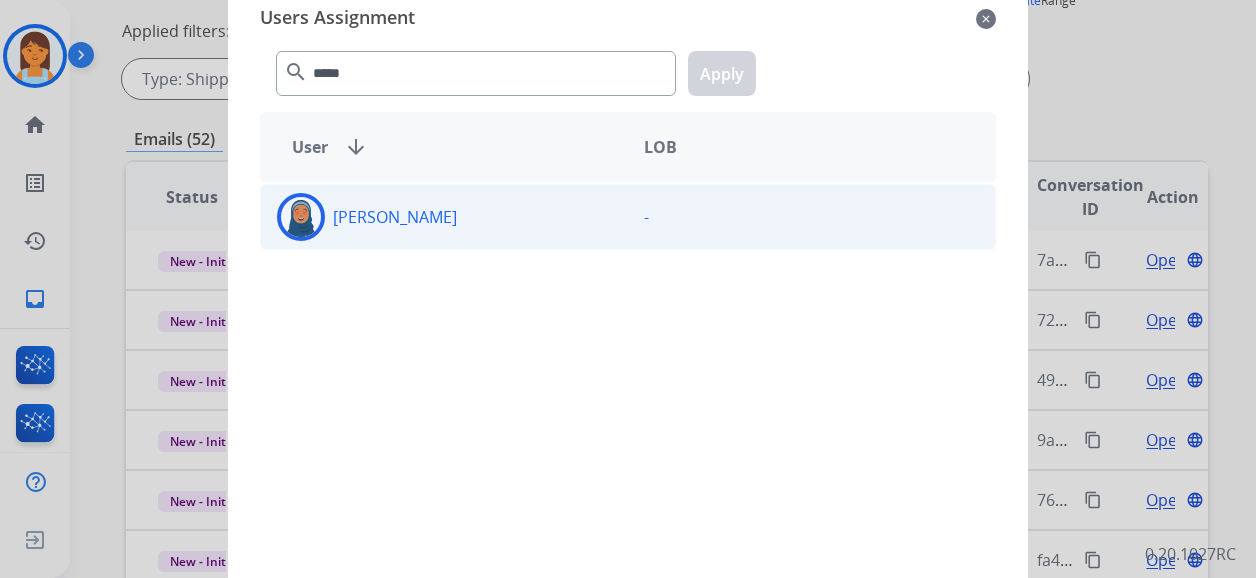 click on "-" 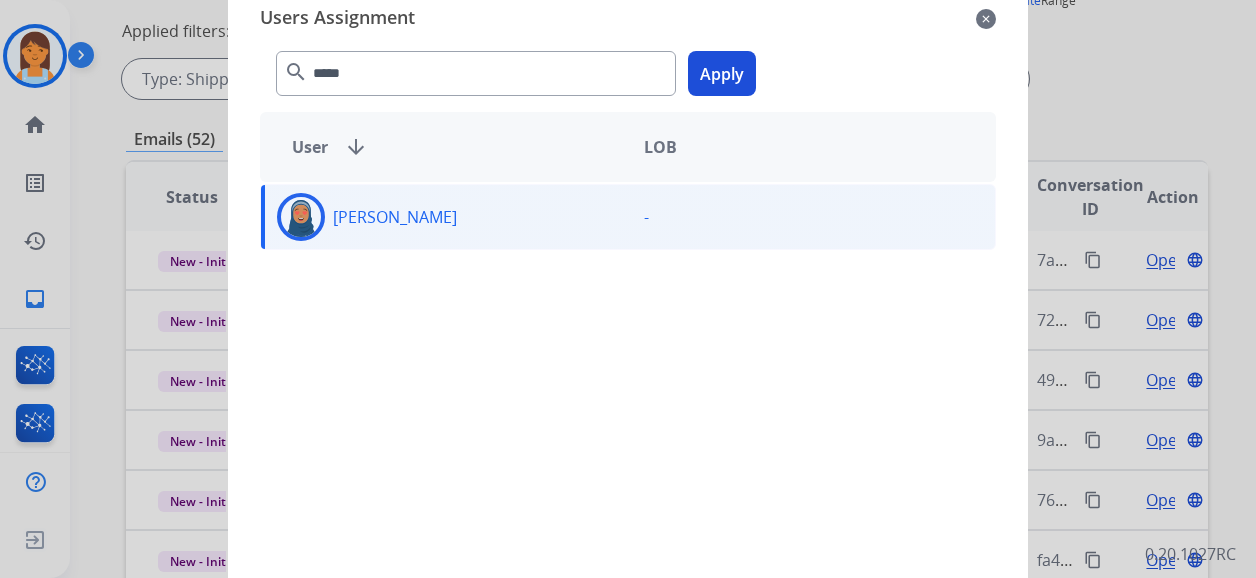click on "Apply" 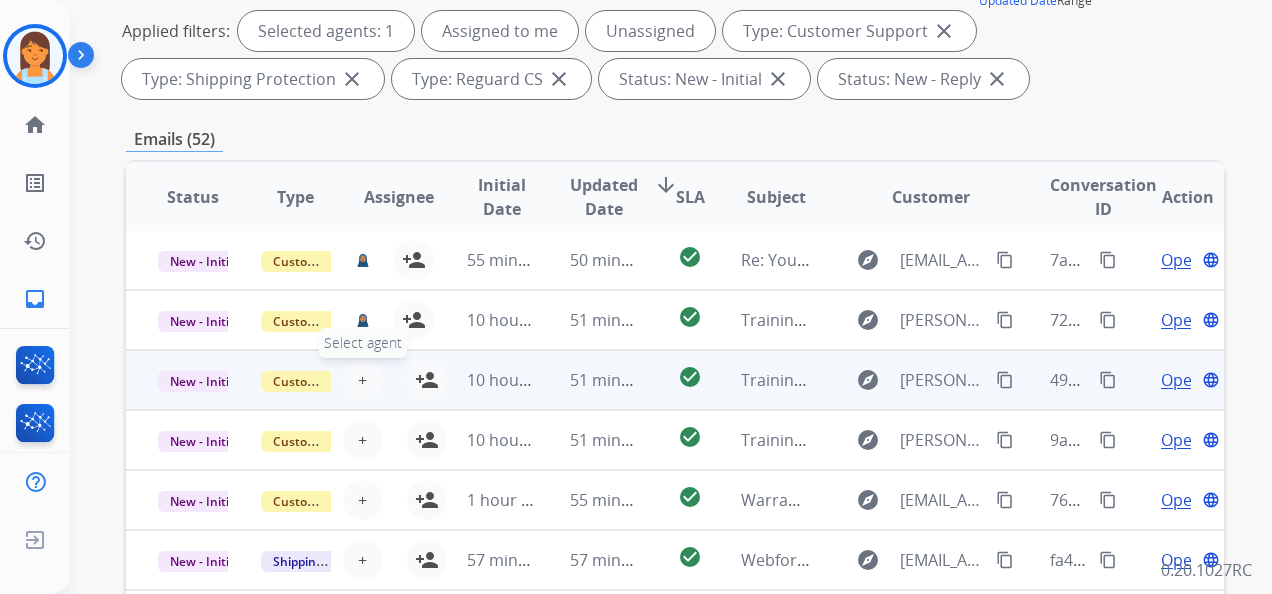 click on "+ Select agent" at bounding box center (363, 380) 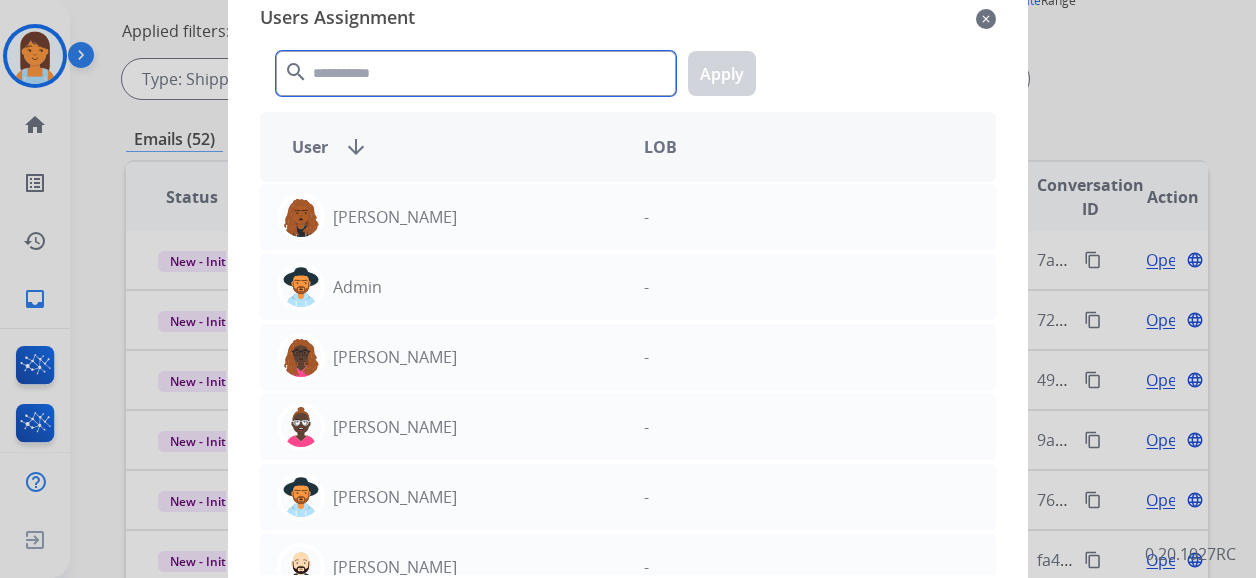 click 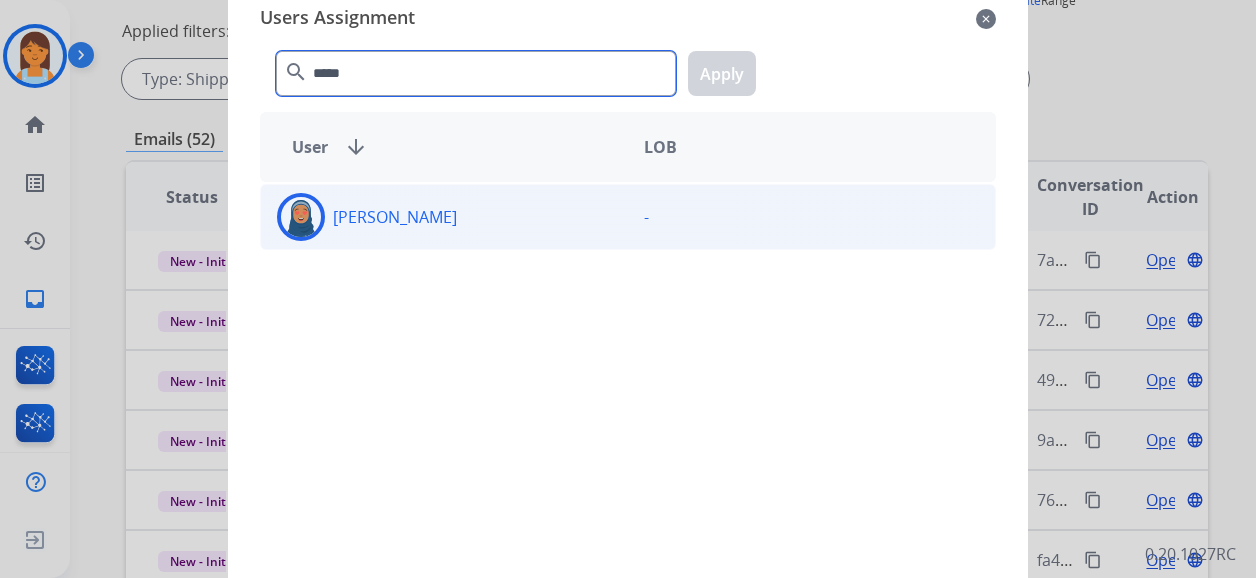 type on "*****" 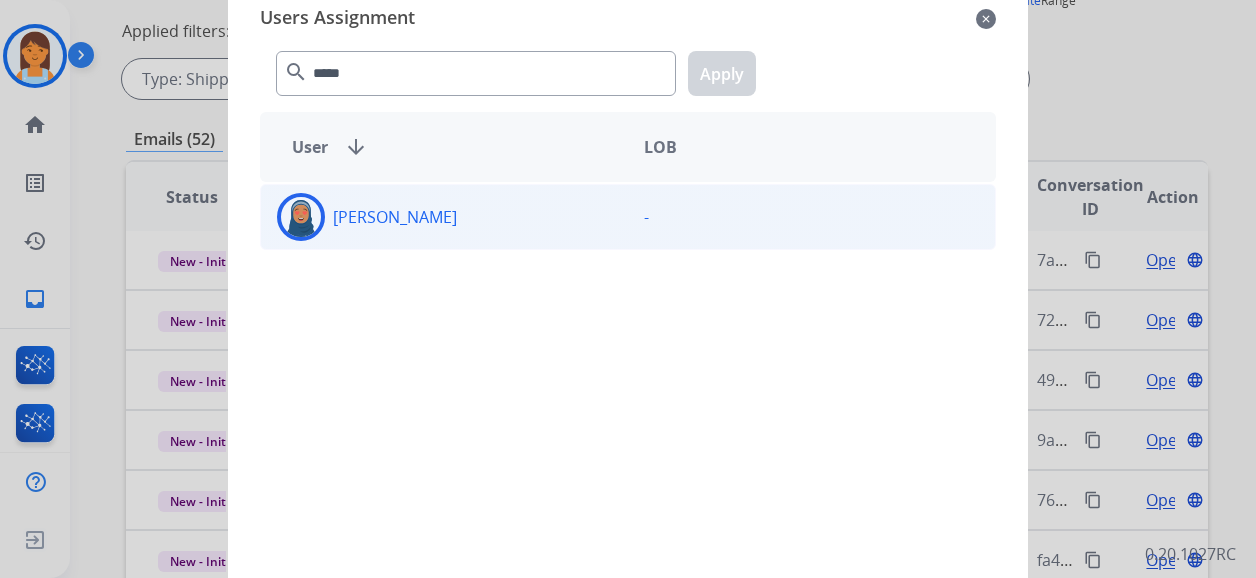 click on "-" 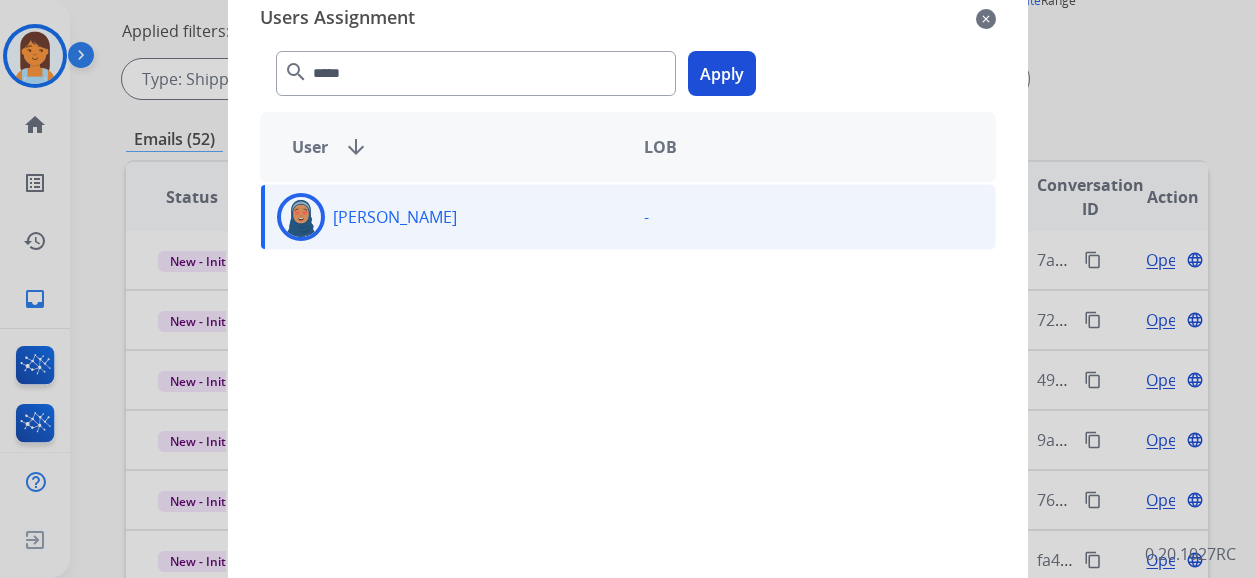 click on "Apply" 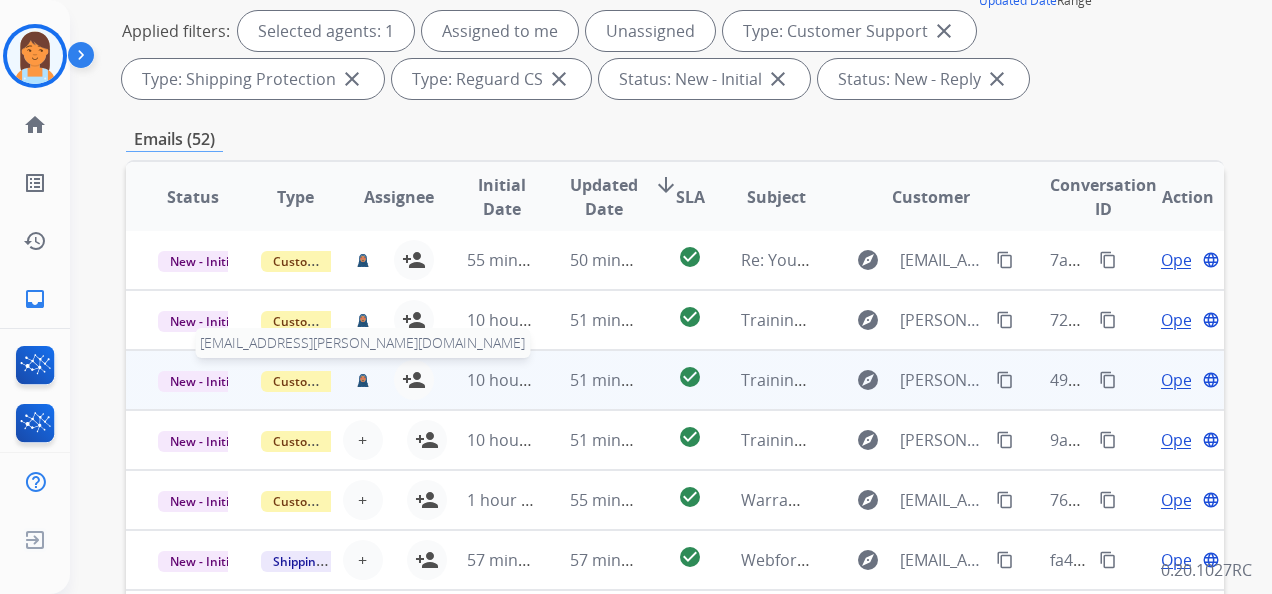 click at bounding box center [363, 380] 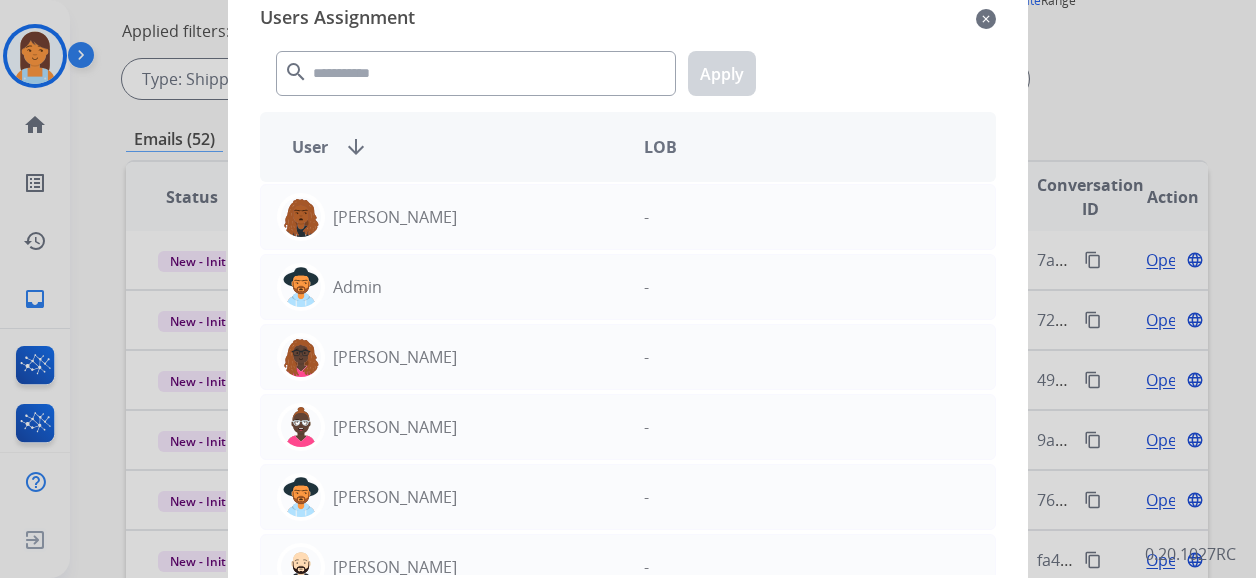 click 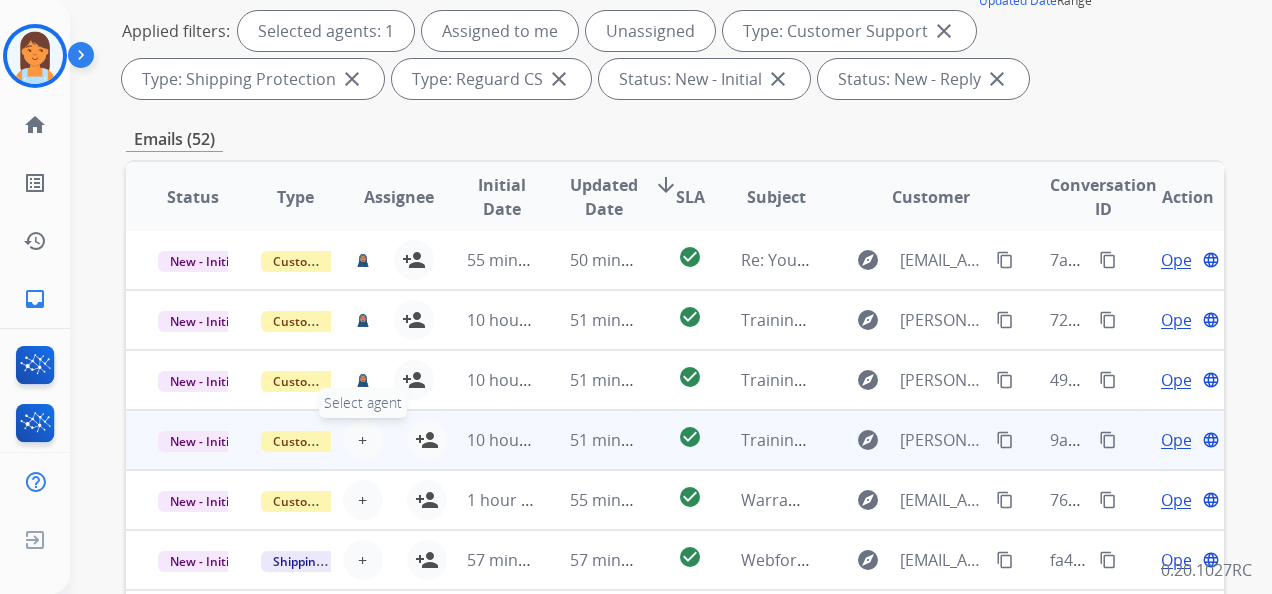 click on "+" at bounding box center (362, 440) 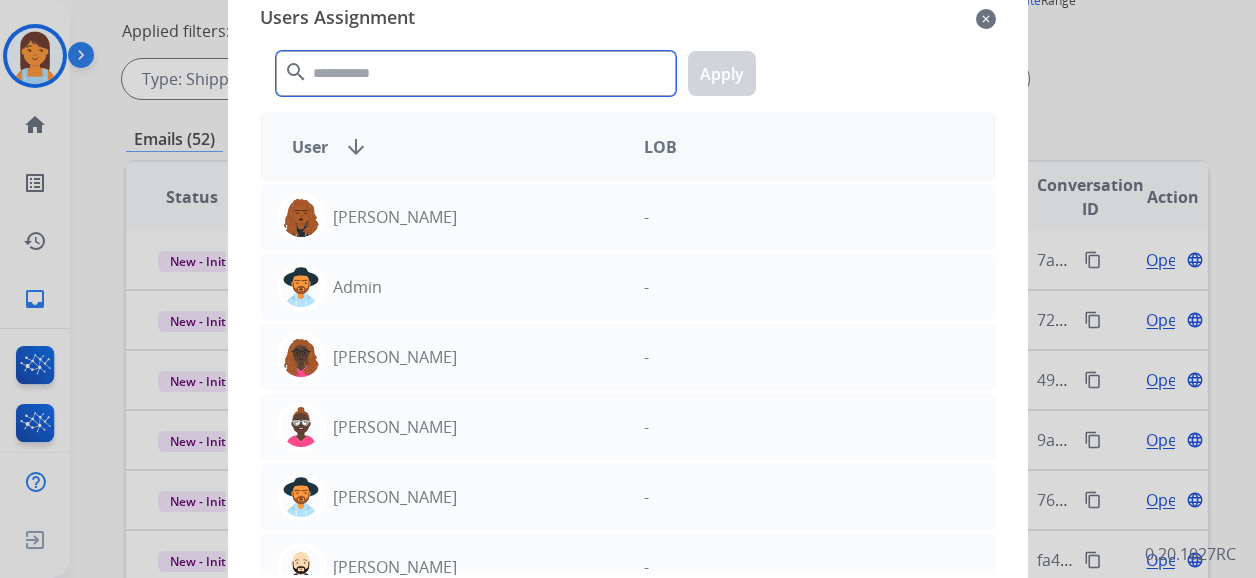 click 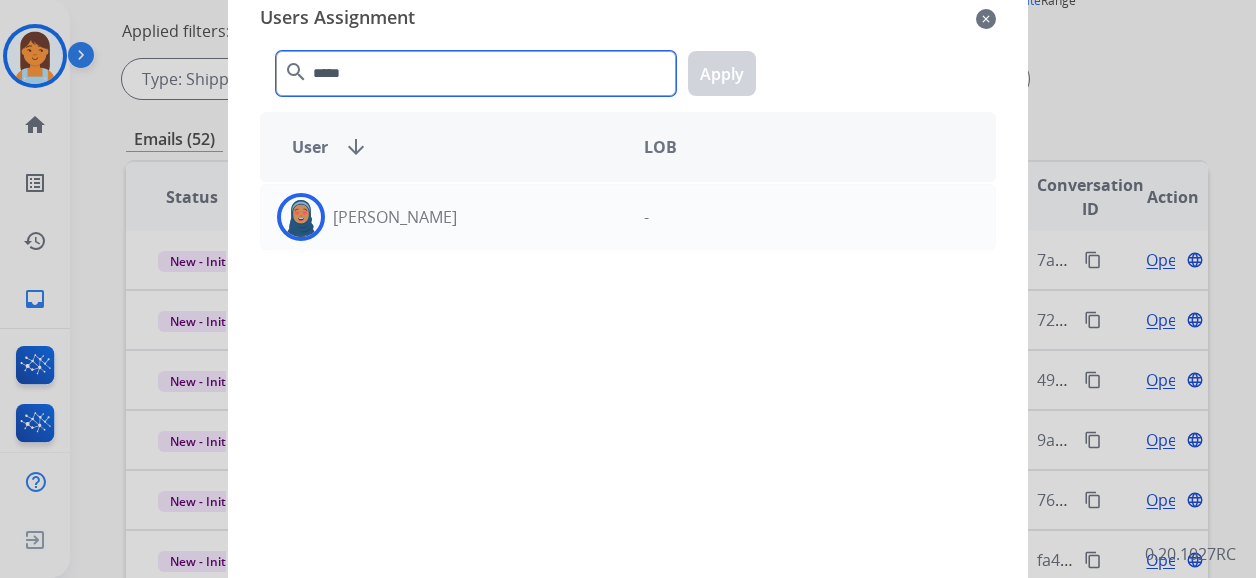 type on "*****" 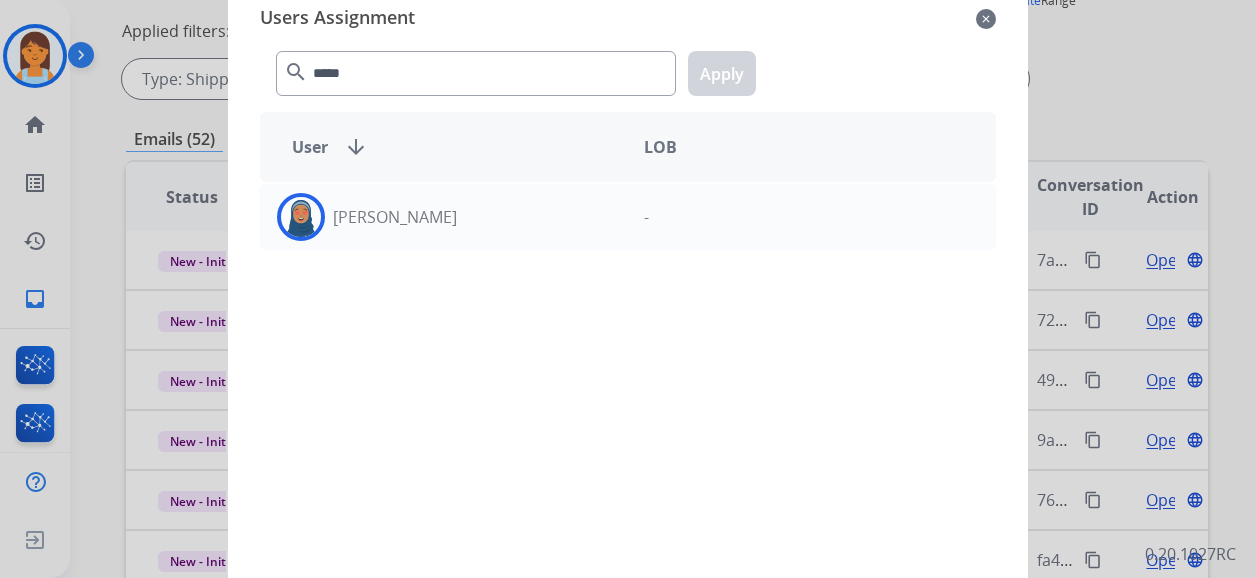 click on "Chiffani  Nicholson" 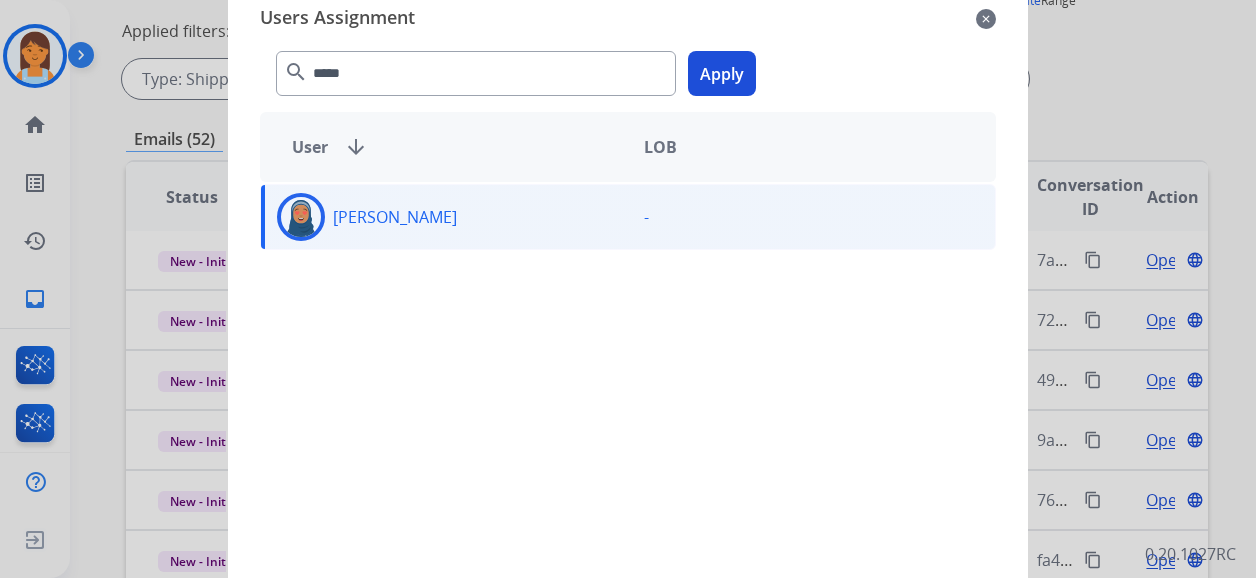 click on "Apply" 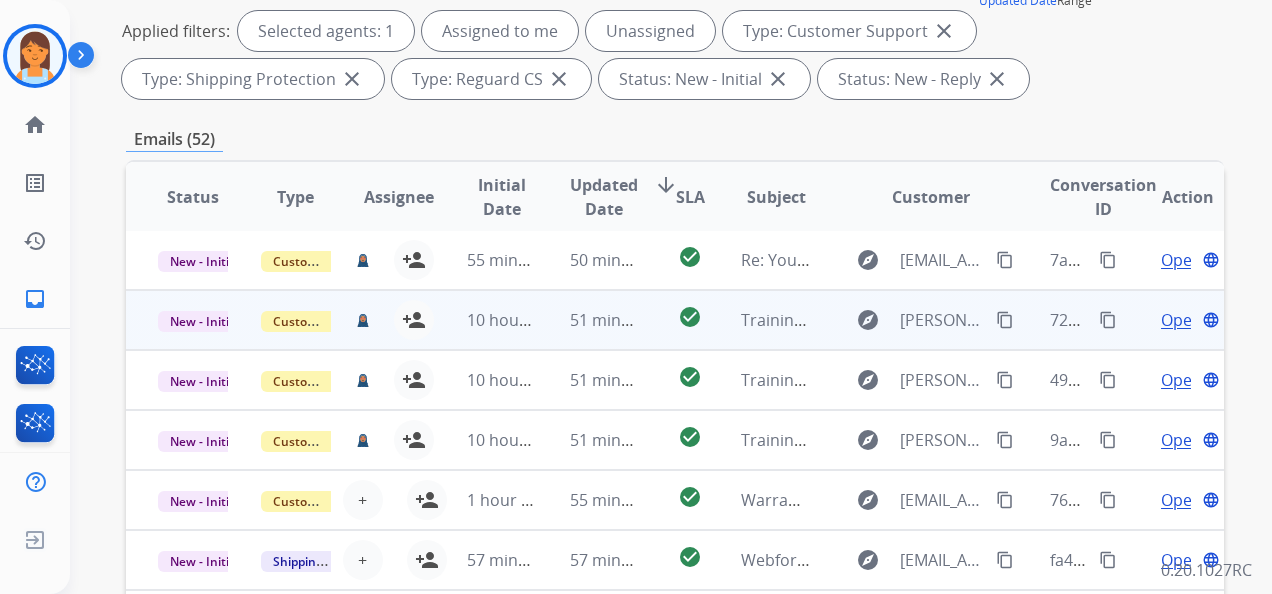 scroll, scrollTop: 500, scrollLeft: 0, axis: vertical 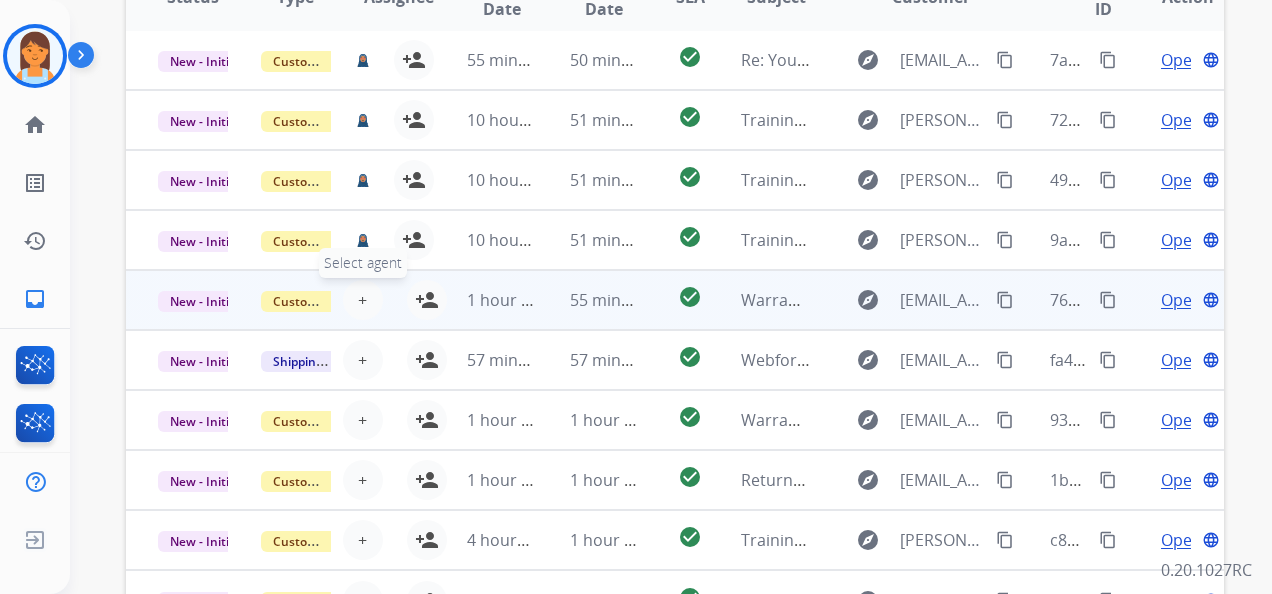 click on "+" at bounding box center [362, 300] 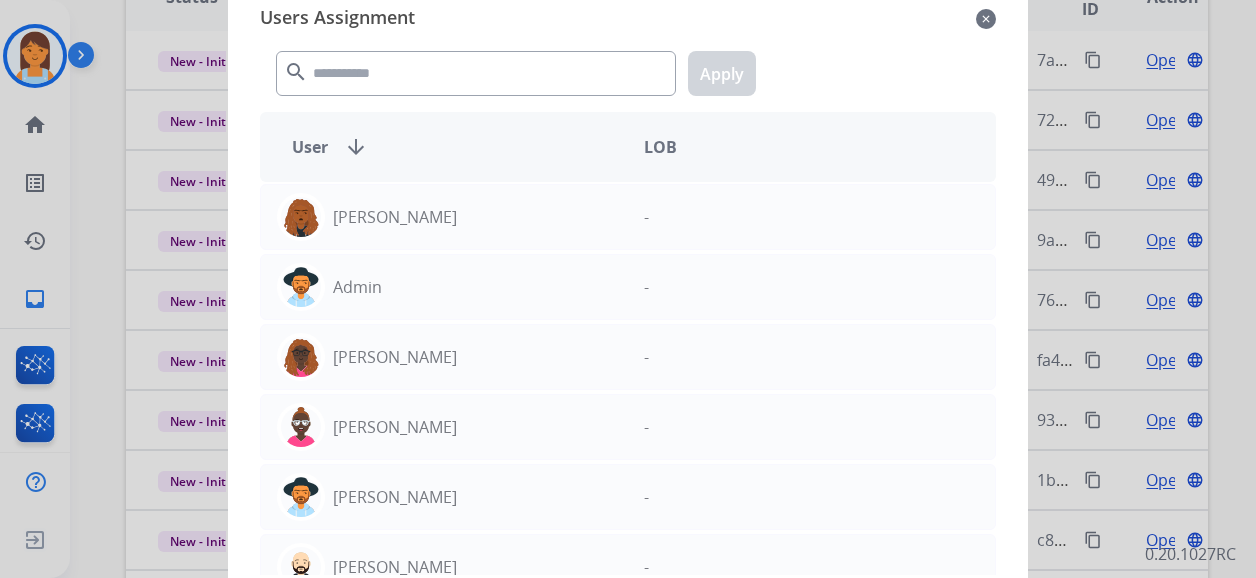 click on "search  Apply" 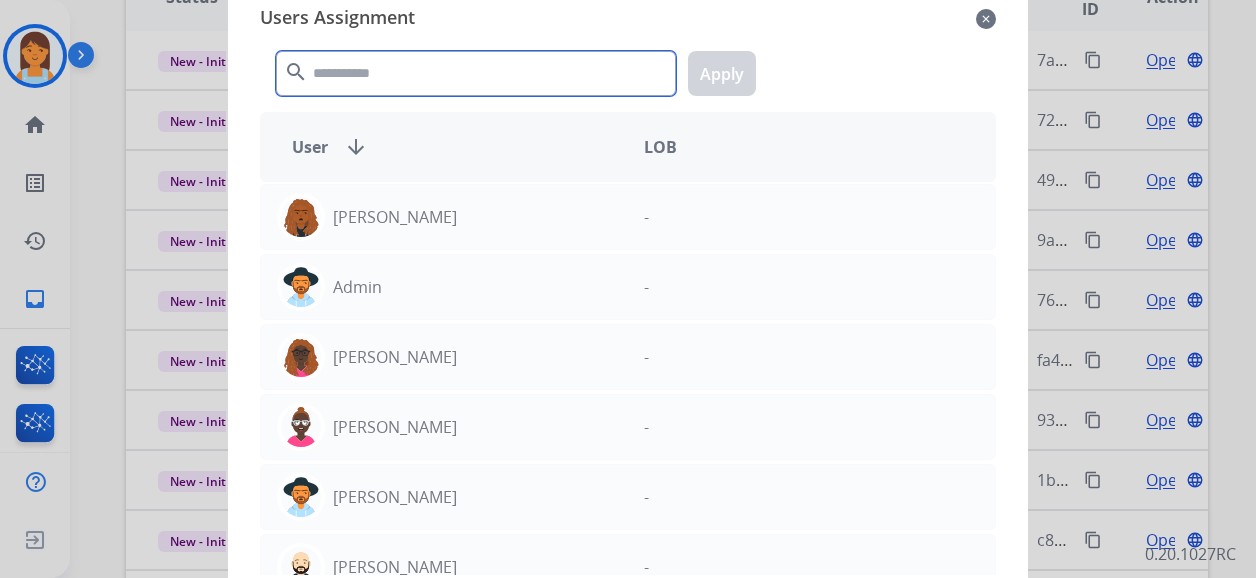 click 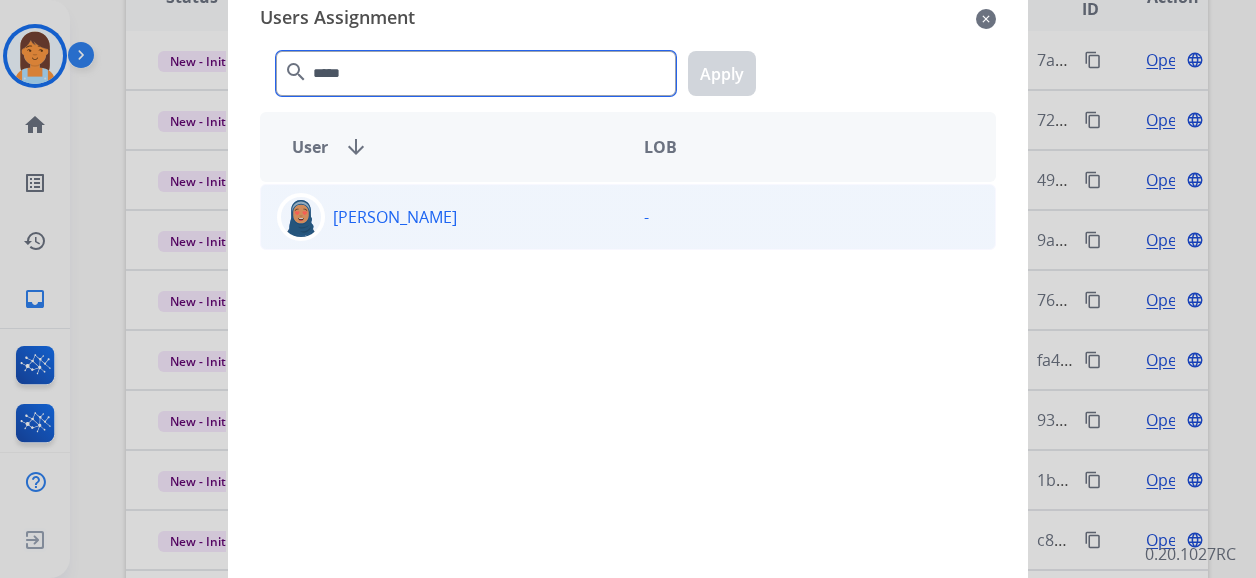 type on "*****" 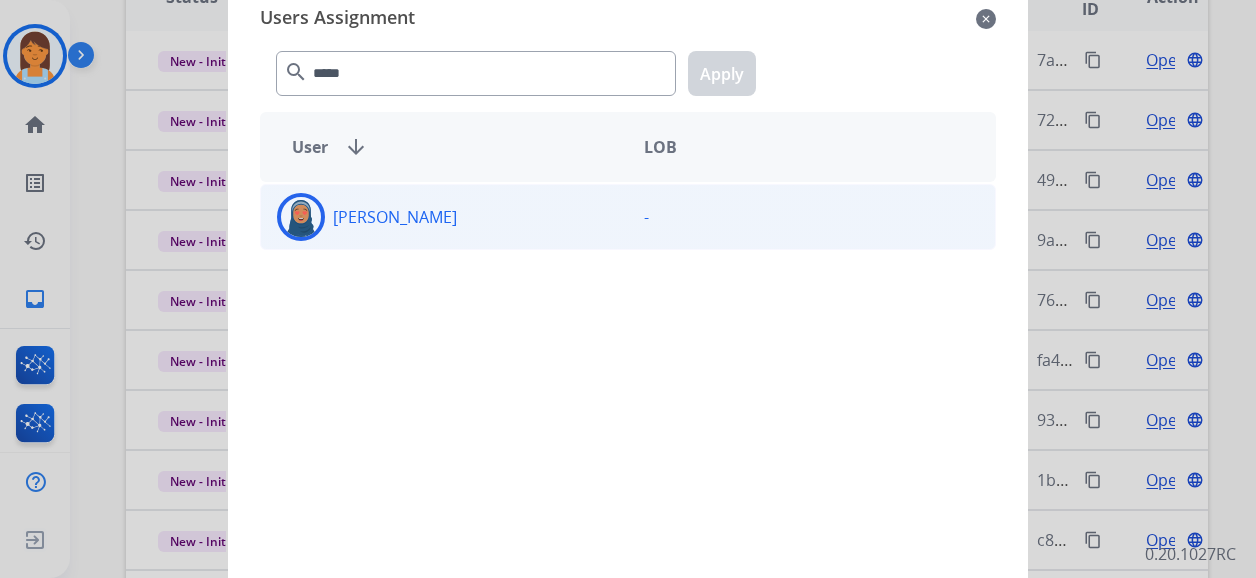 click on "Chiffani  Nicholson" 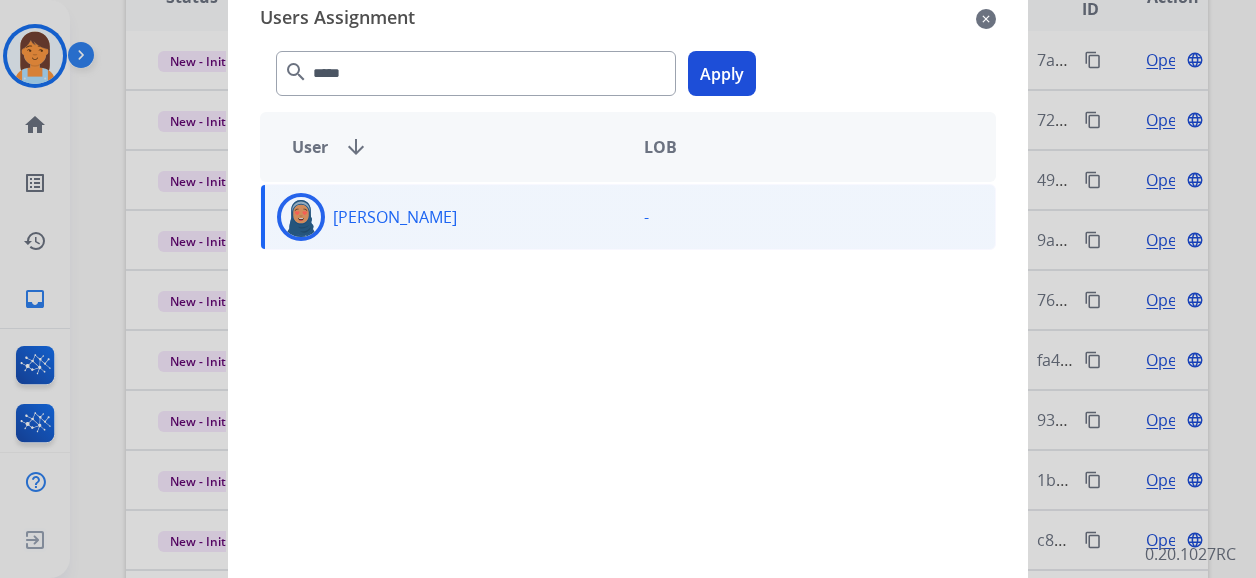 click on "Apply" 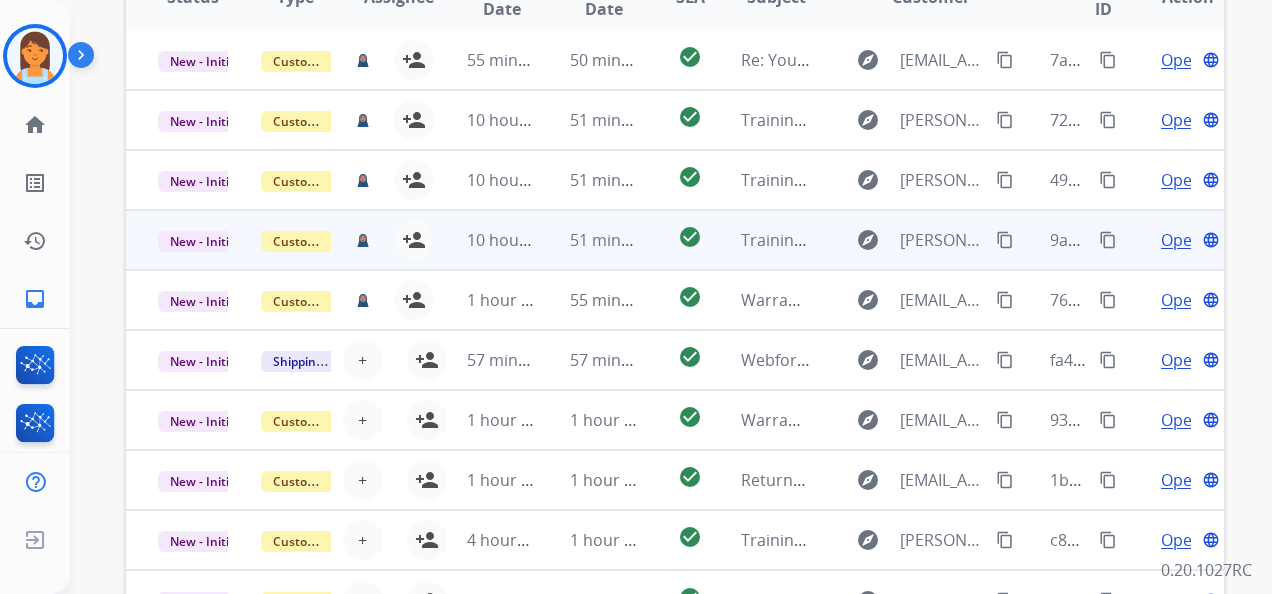 scroll, scrollTop: 0, scrollLeft: 0, axis: both 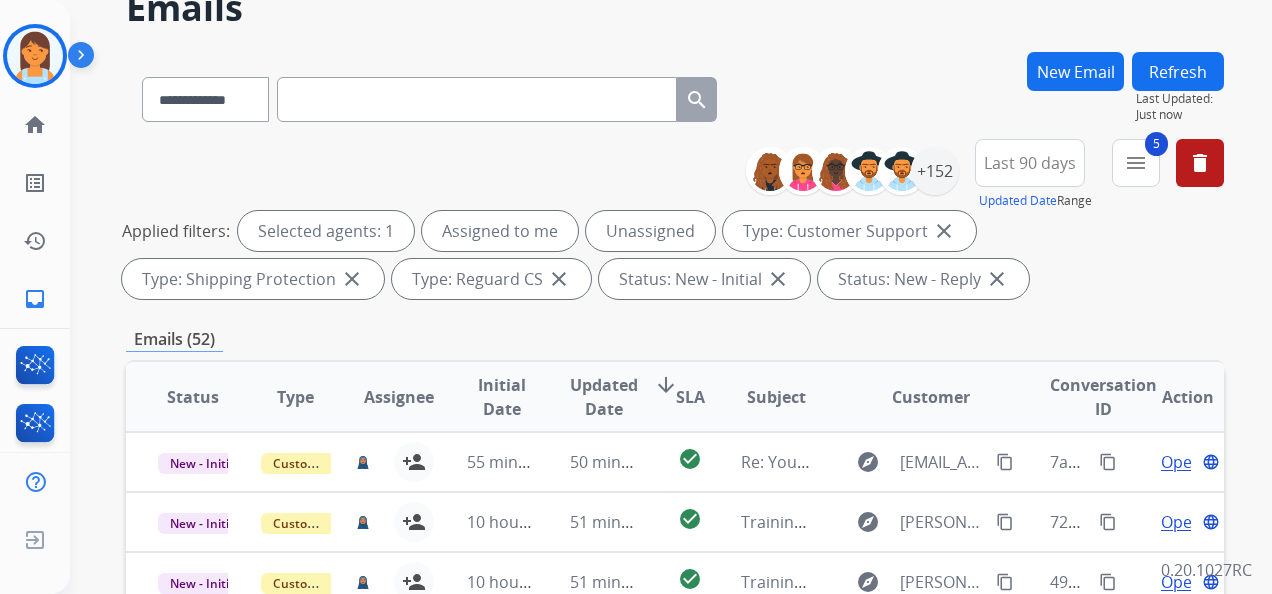 click on "Refresh" at bounding box center (1178, 71) 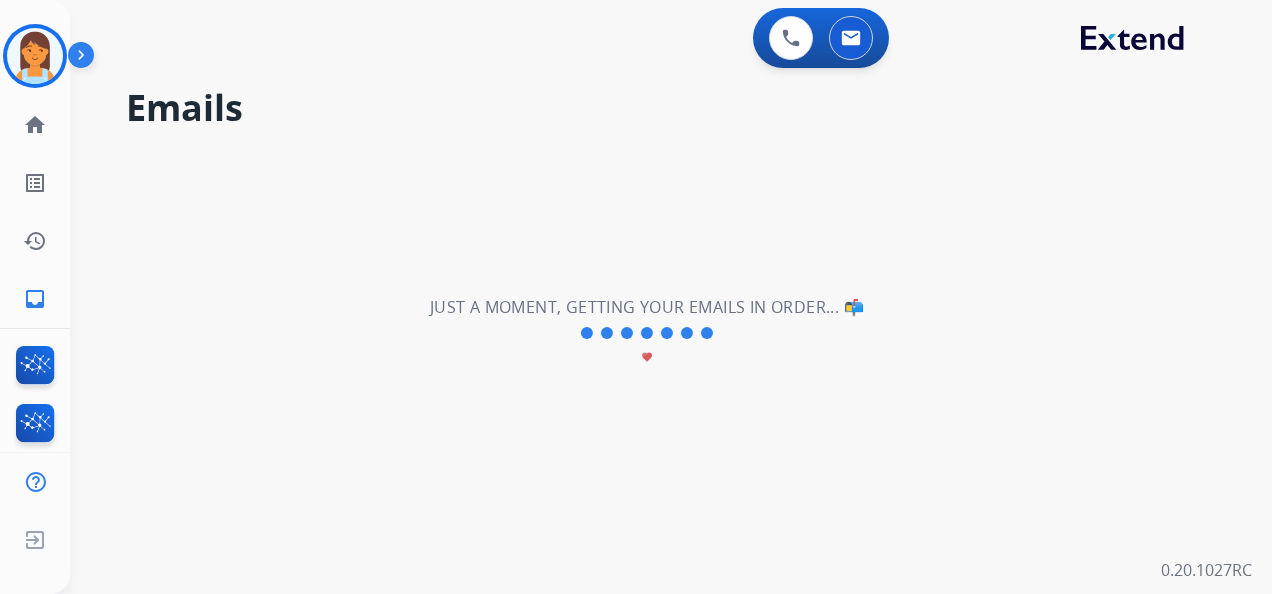 scroll, scrollTop: 0, scrollLeft: 0, axis: both 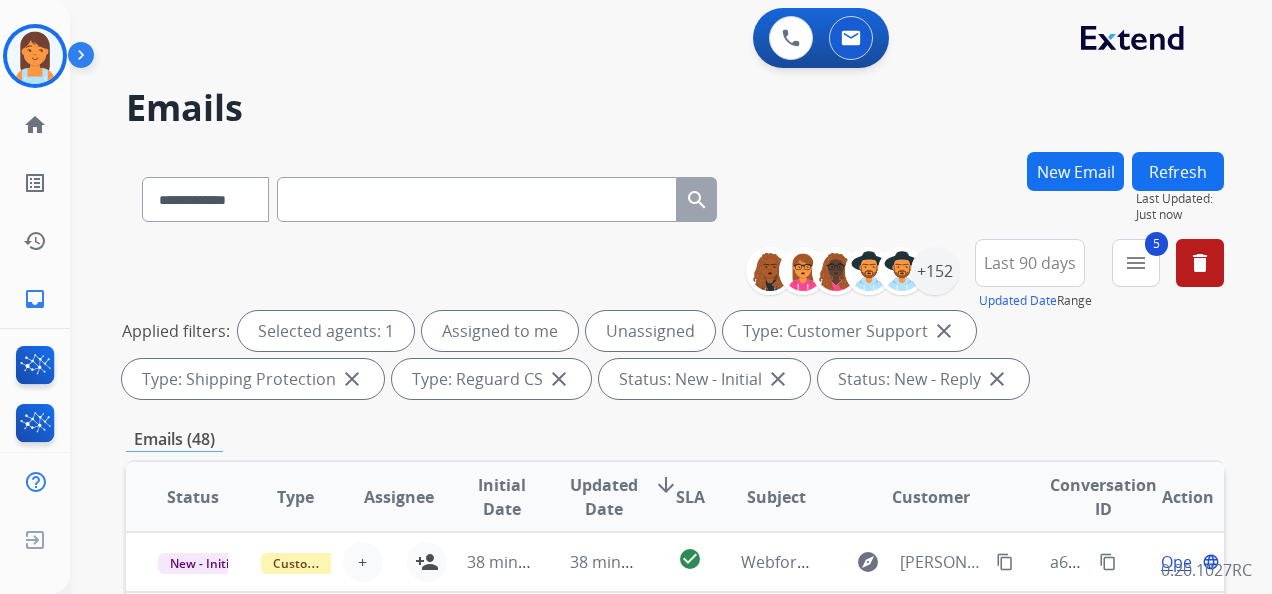 click on "0 Voice Interactions  0  Email Interactions" at bounding box center [647, 36] 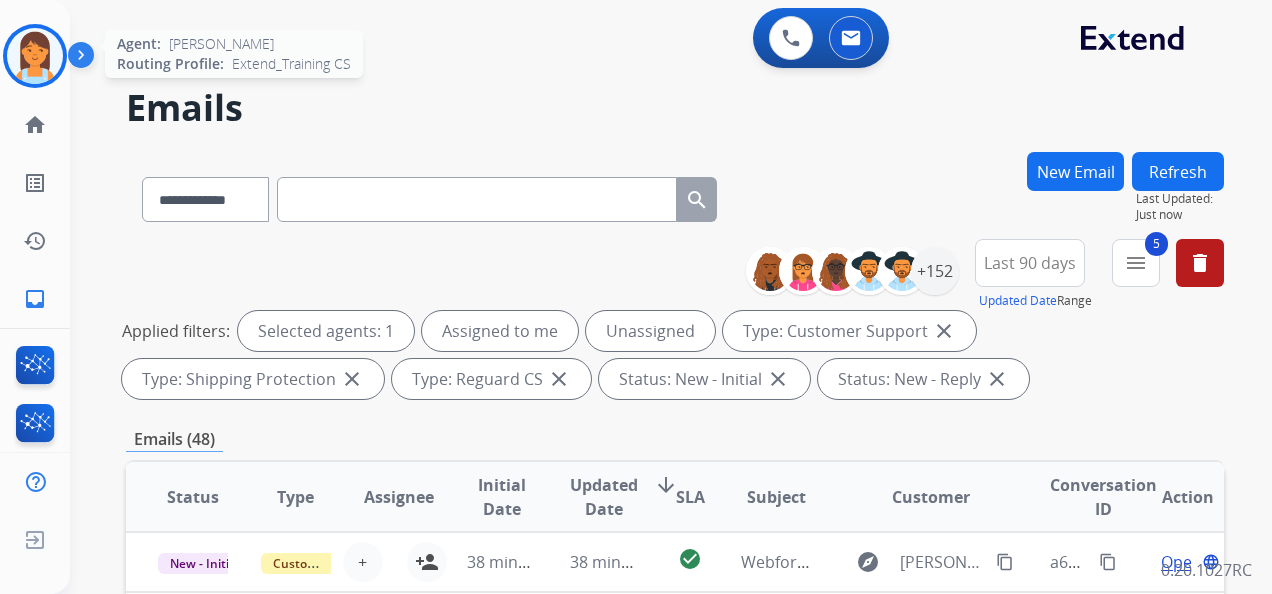 click at bounding box center [35, 56] 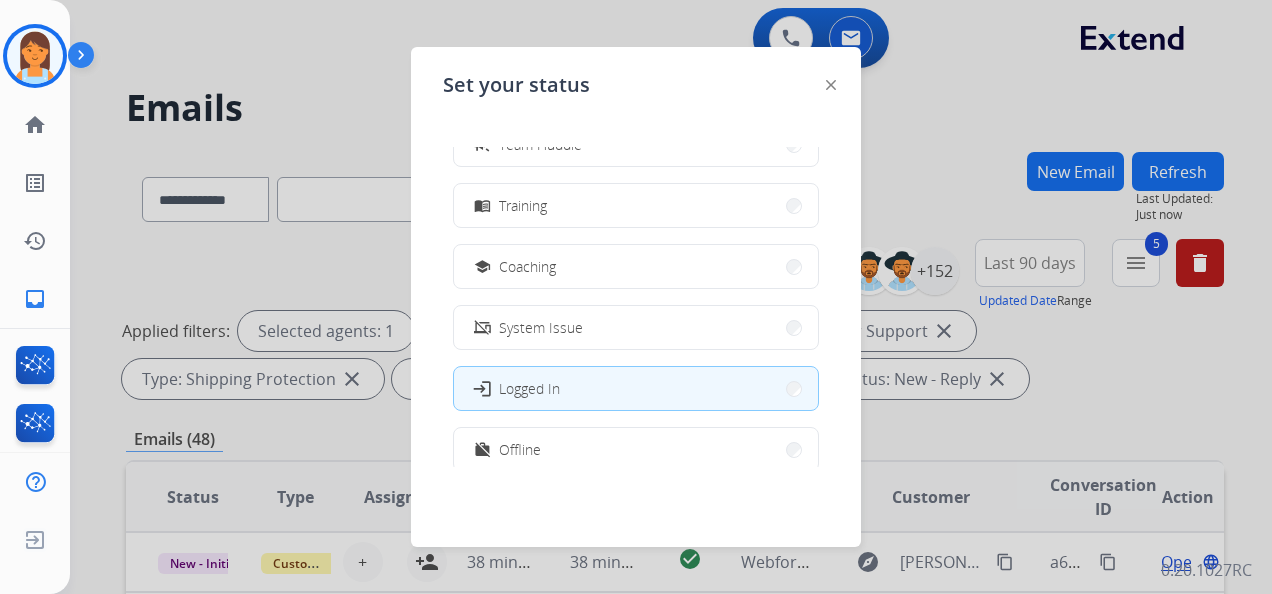 scroll, scrollTop: 376, scrollLeft: 0, axis: vertical 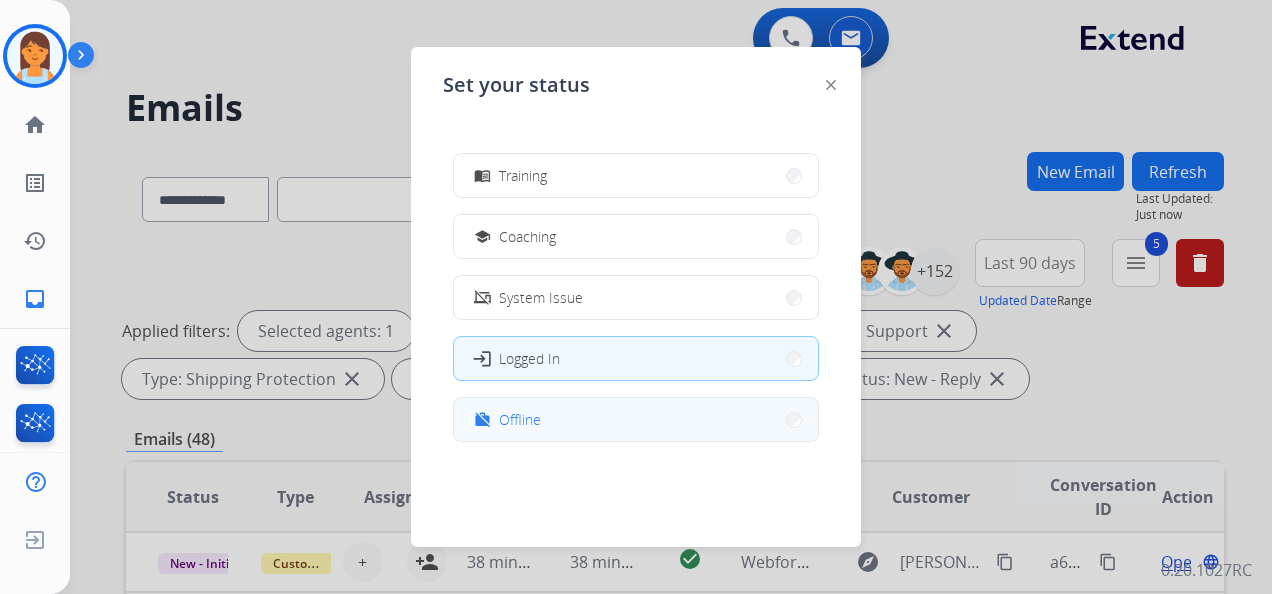 click on "work_off Offline" at bounding box center (636, 419) 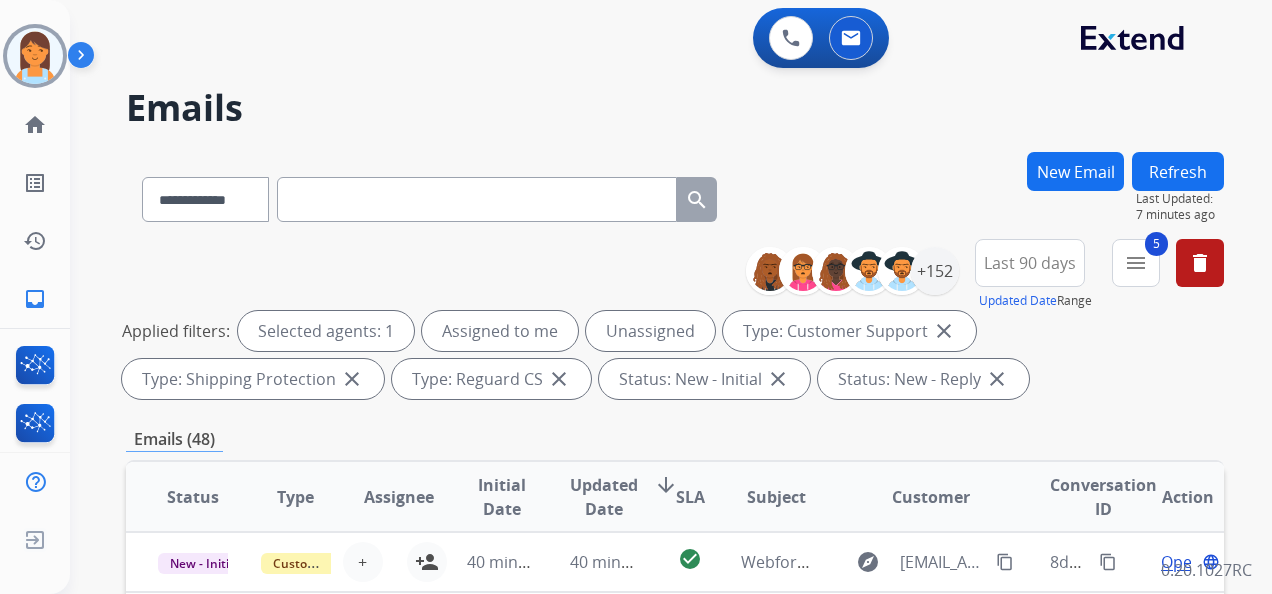 click on "Refresh" at bounding box center (1178, 171) 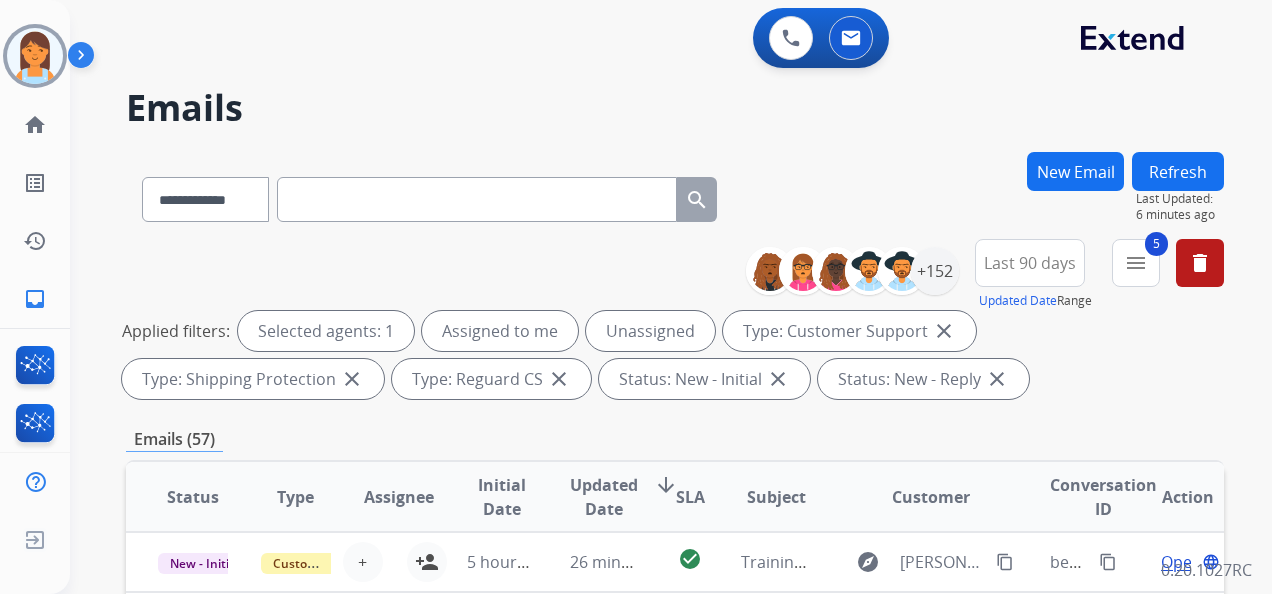 click on "Refresh" at bounding box center [1178, 171] 